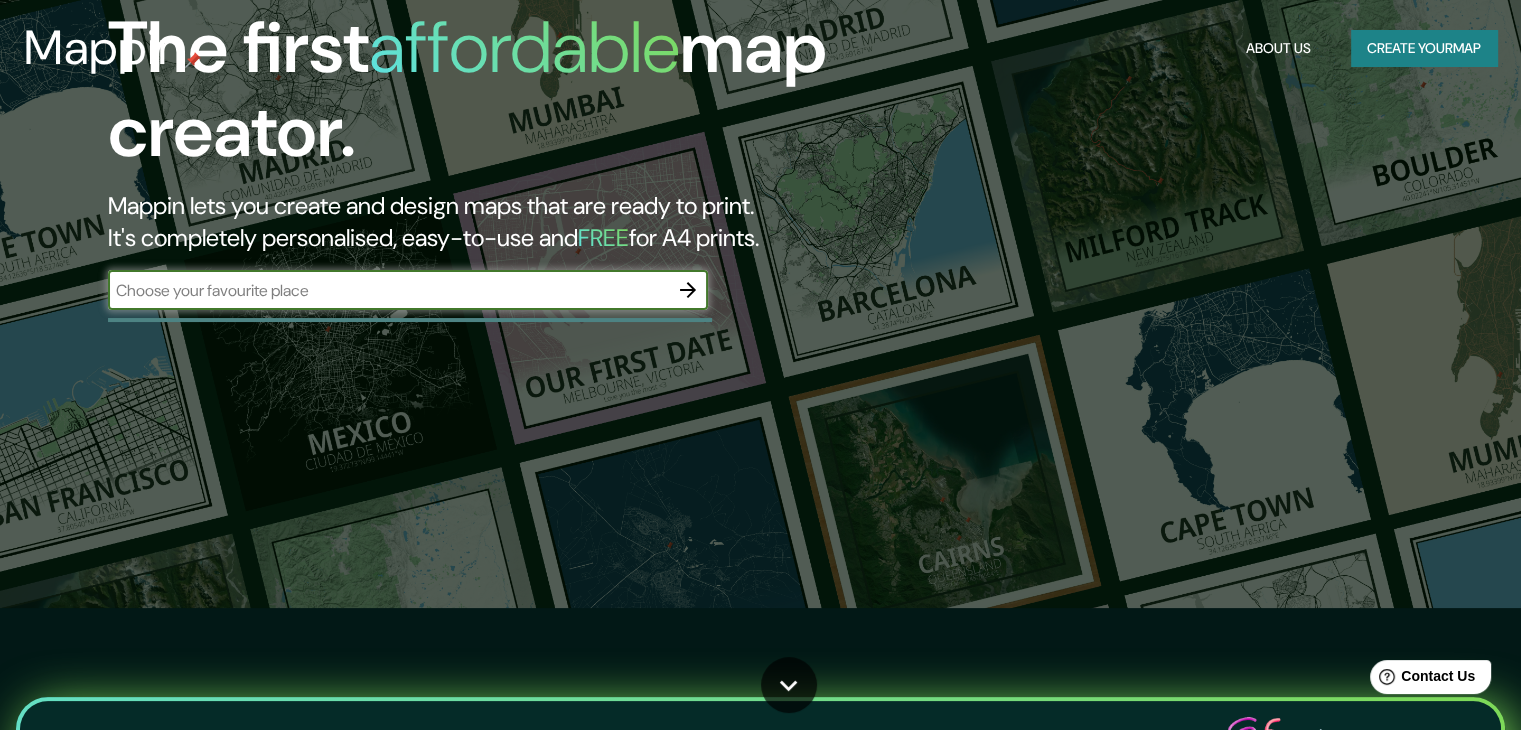 scroll, scrollTop: 0, scrollLeft: 0, axis: both 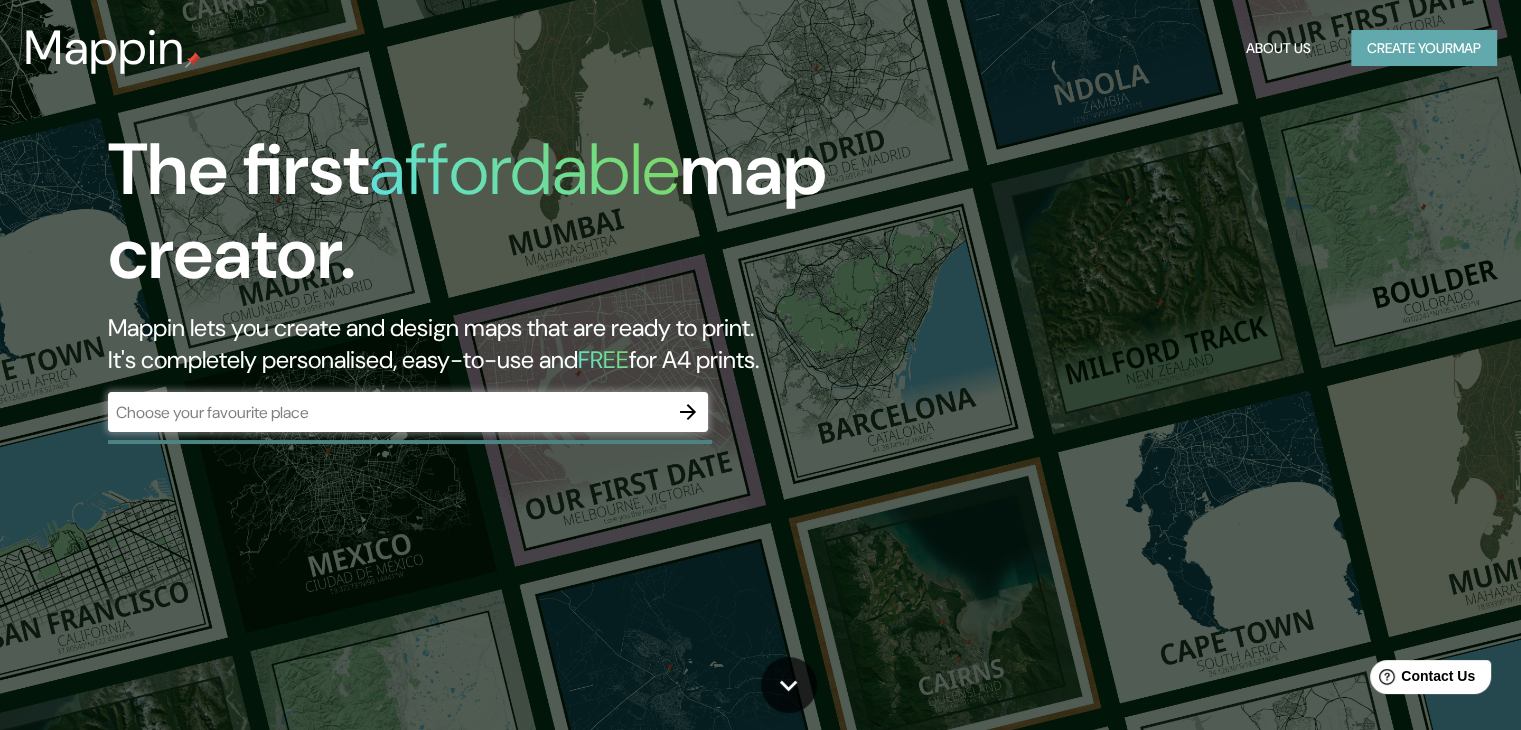 click on "Create your   map" at bounding box center [1424, 48] 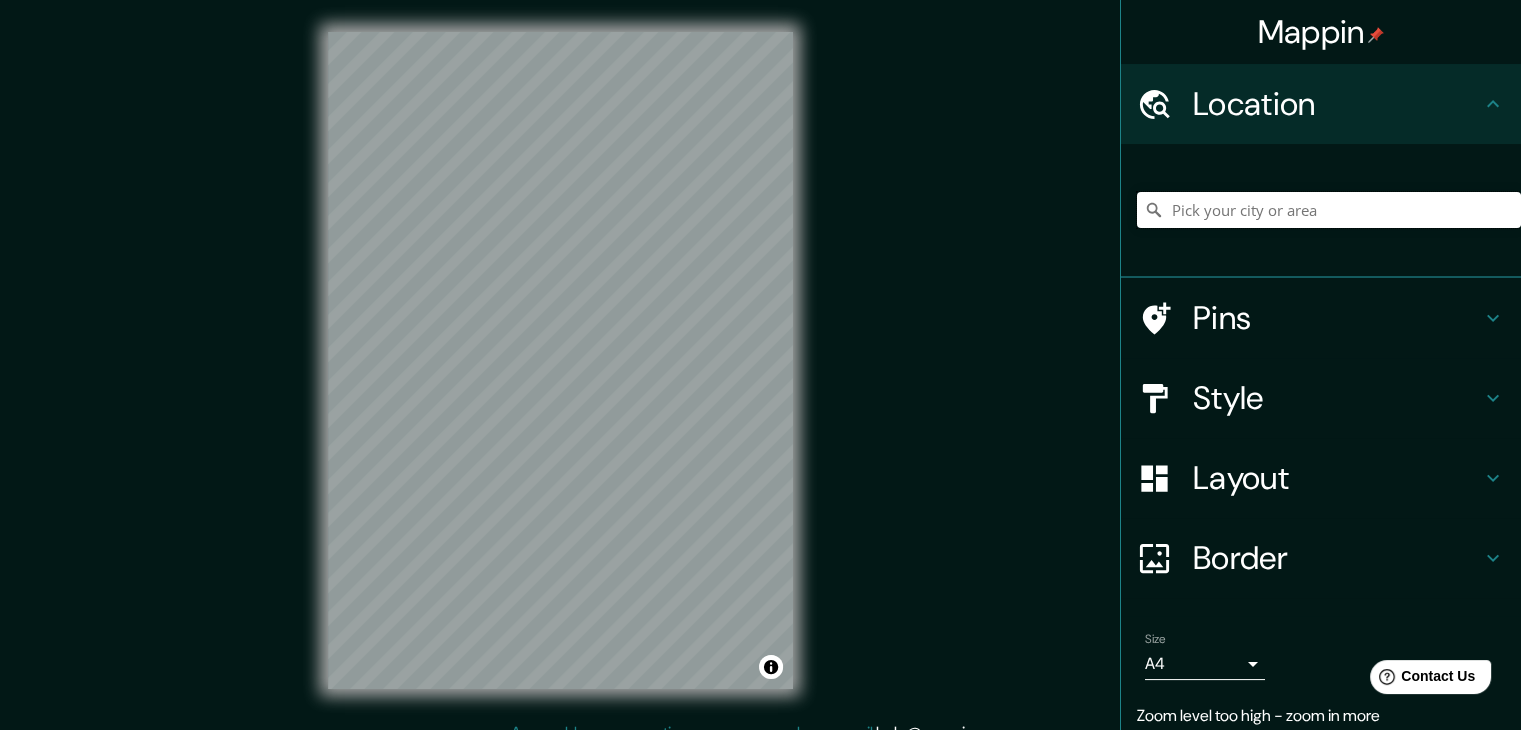 click at bounding box center [1329, 210] 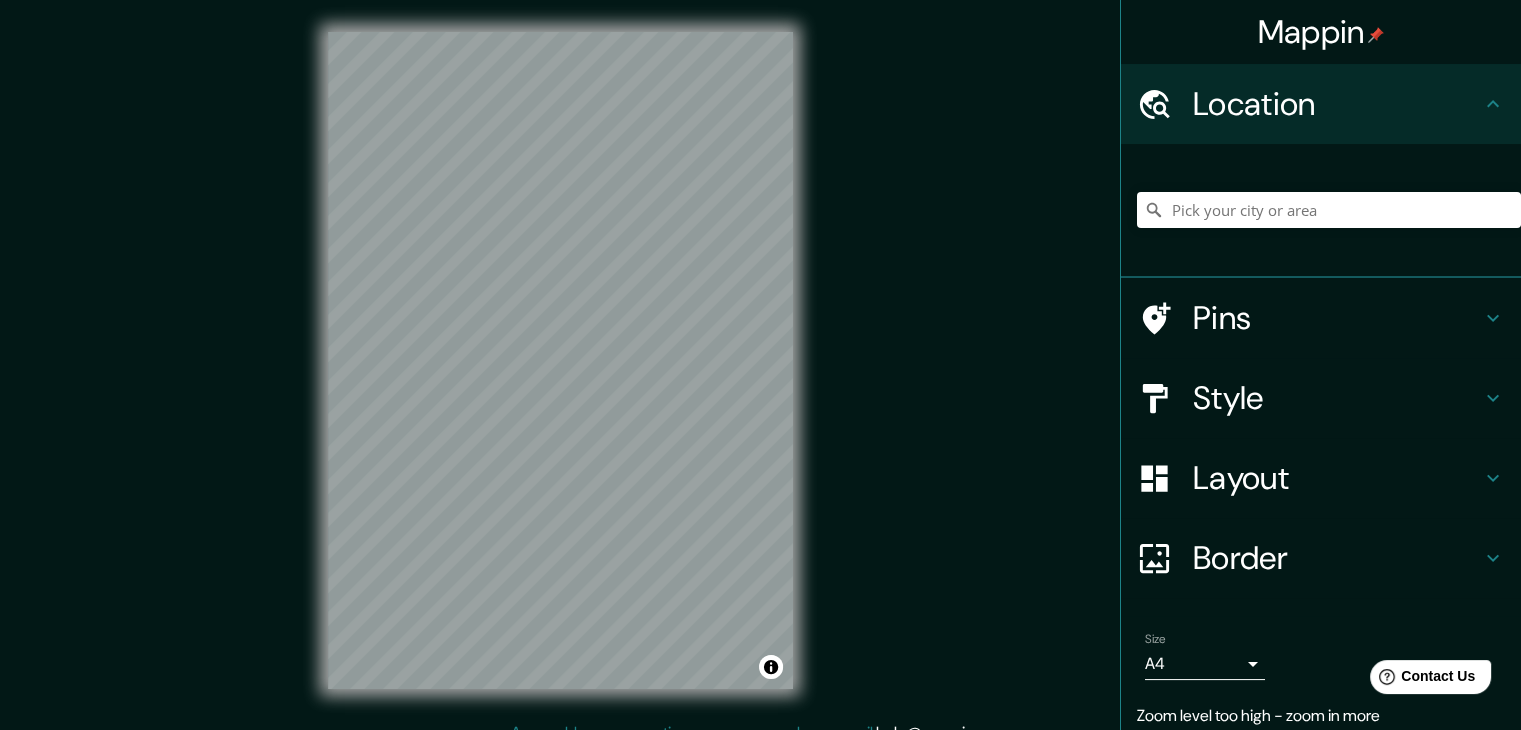 click 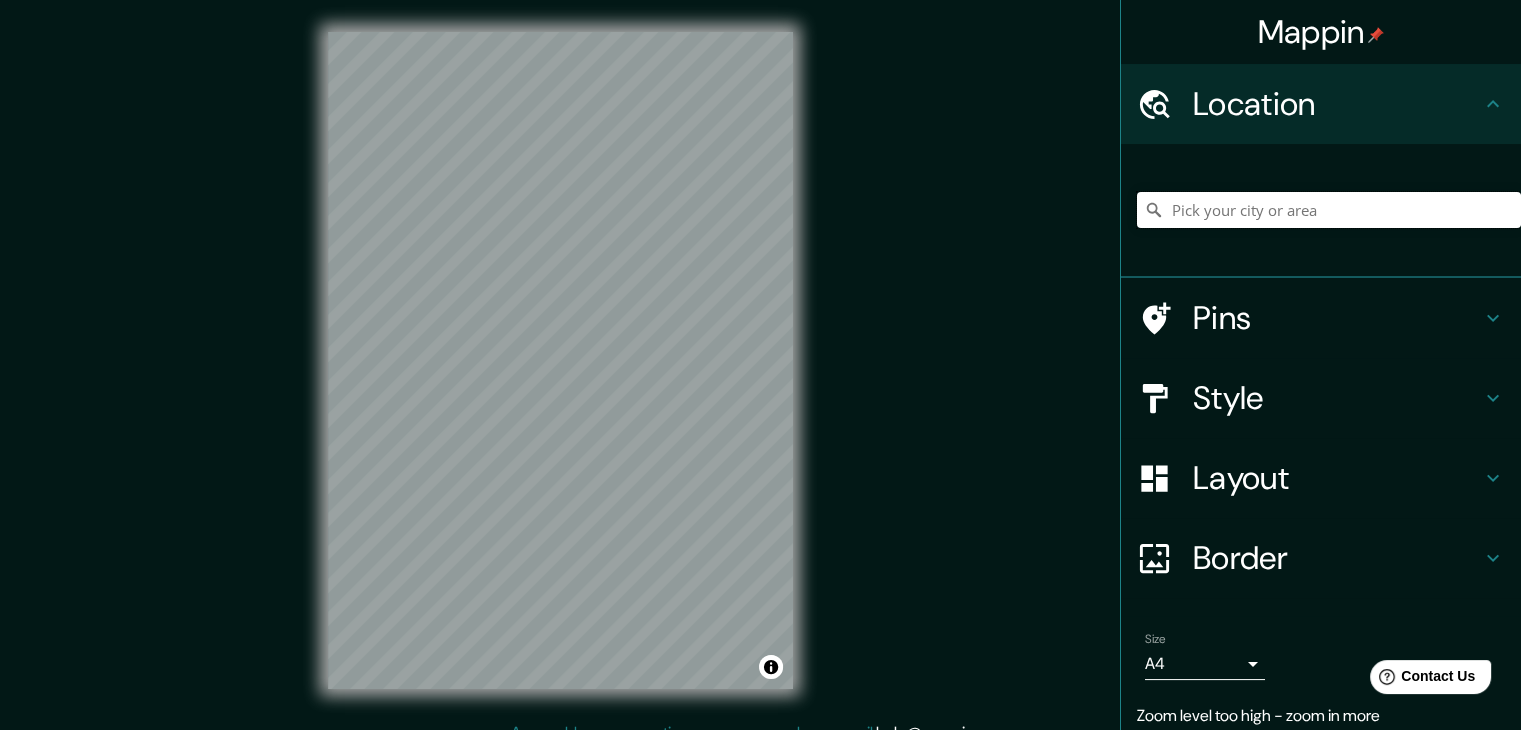 click at bounding box center (1329, 210) 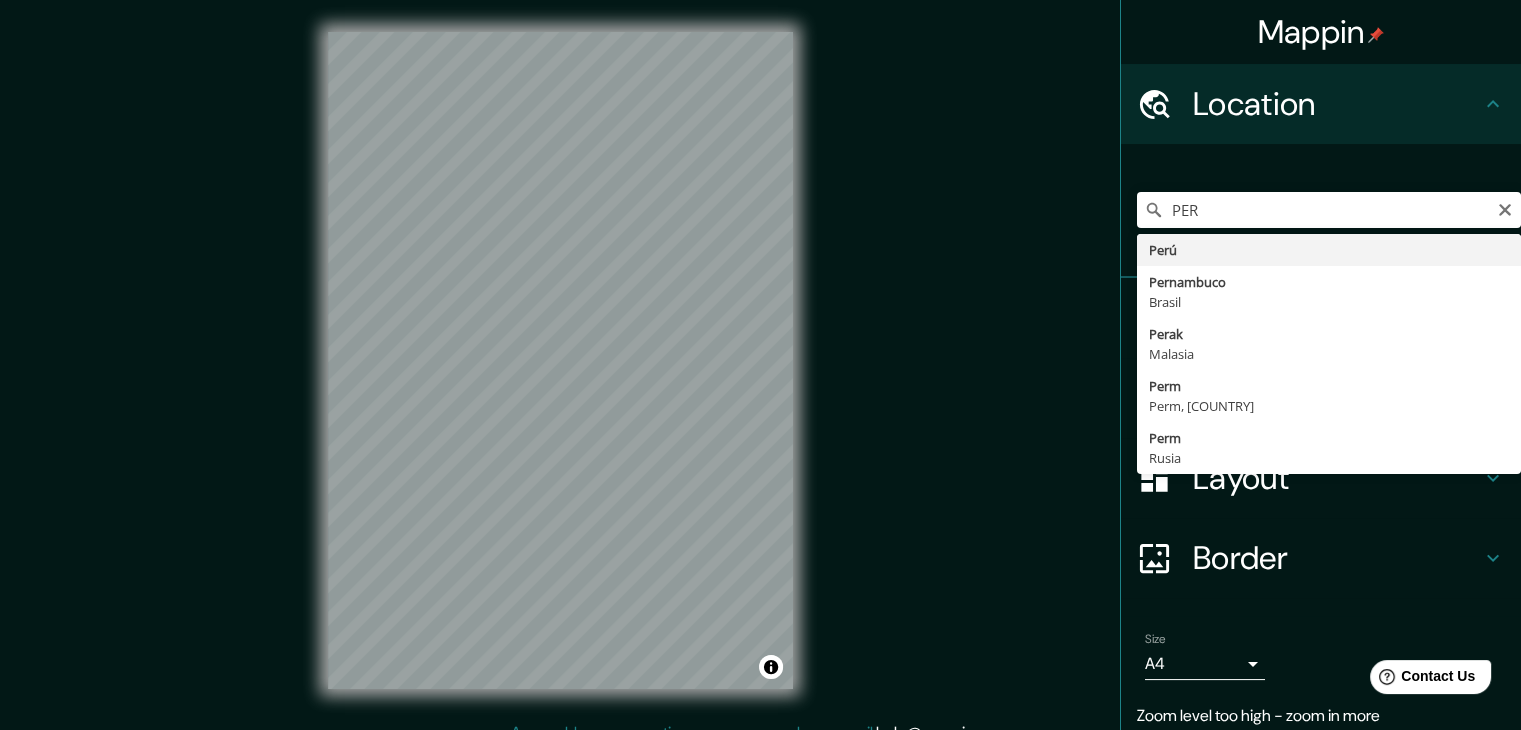 type on "Perú" 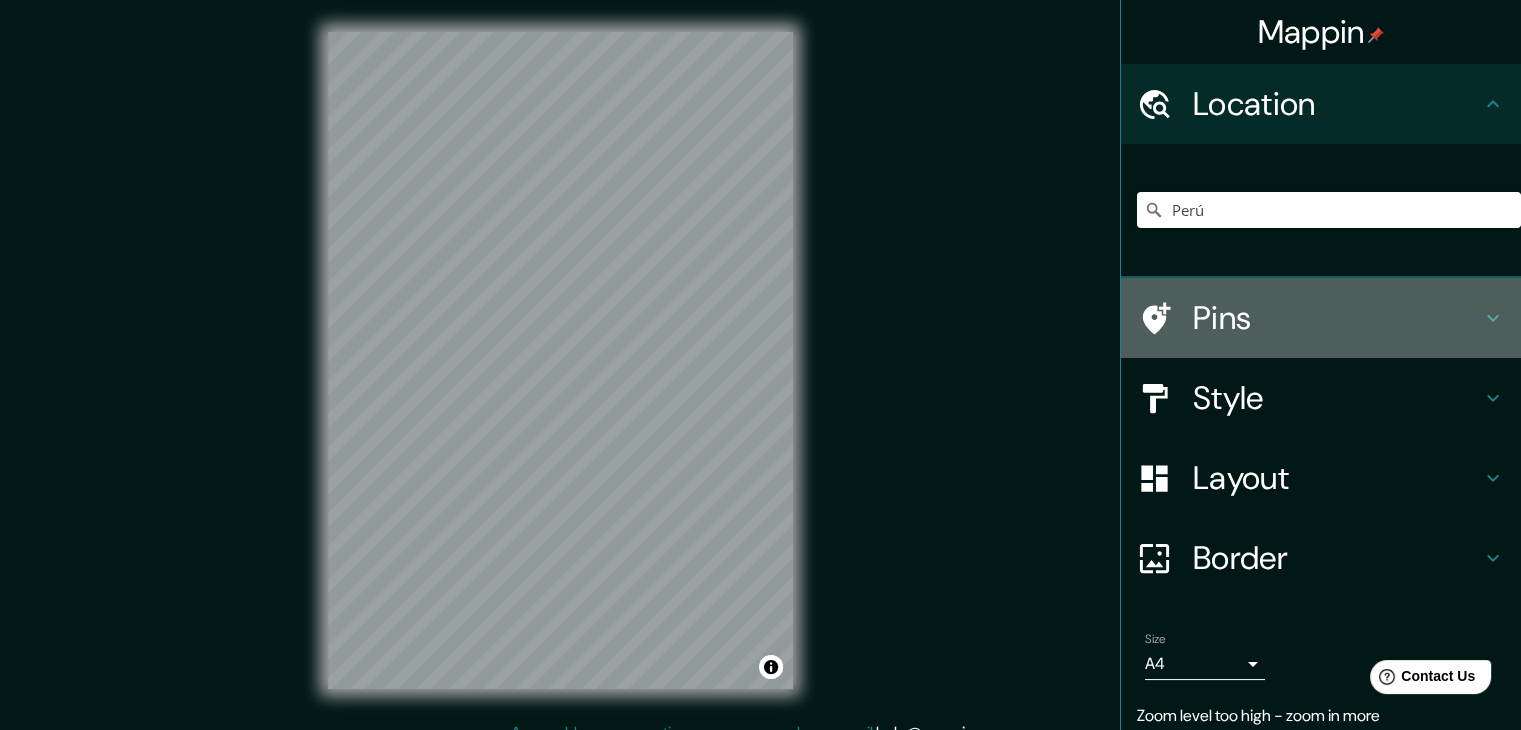 click on "Pins" at bounding box center [1337, 318] 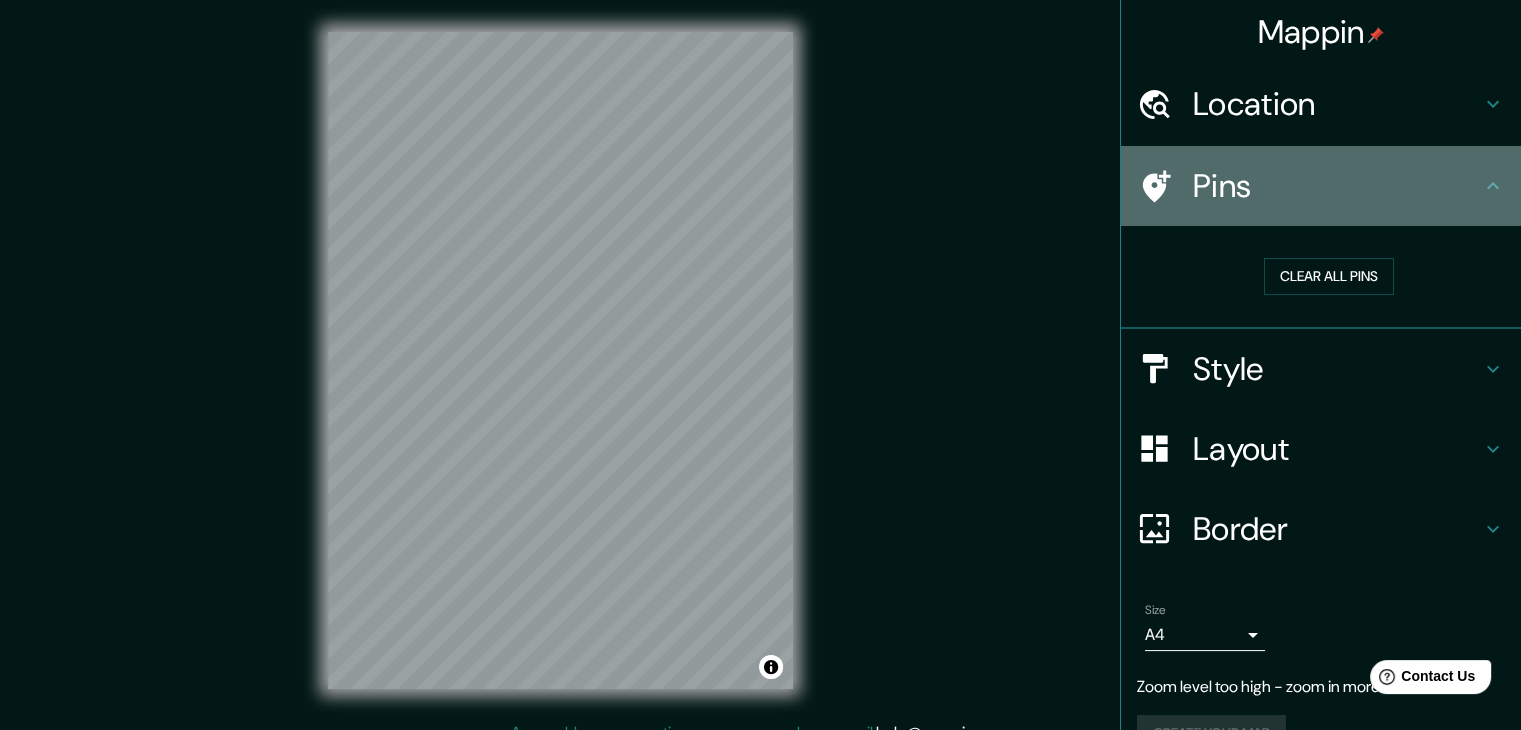 click on "Pins" at bounding box center (1337, 186) 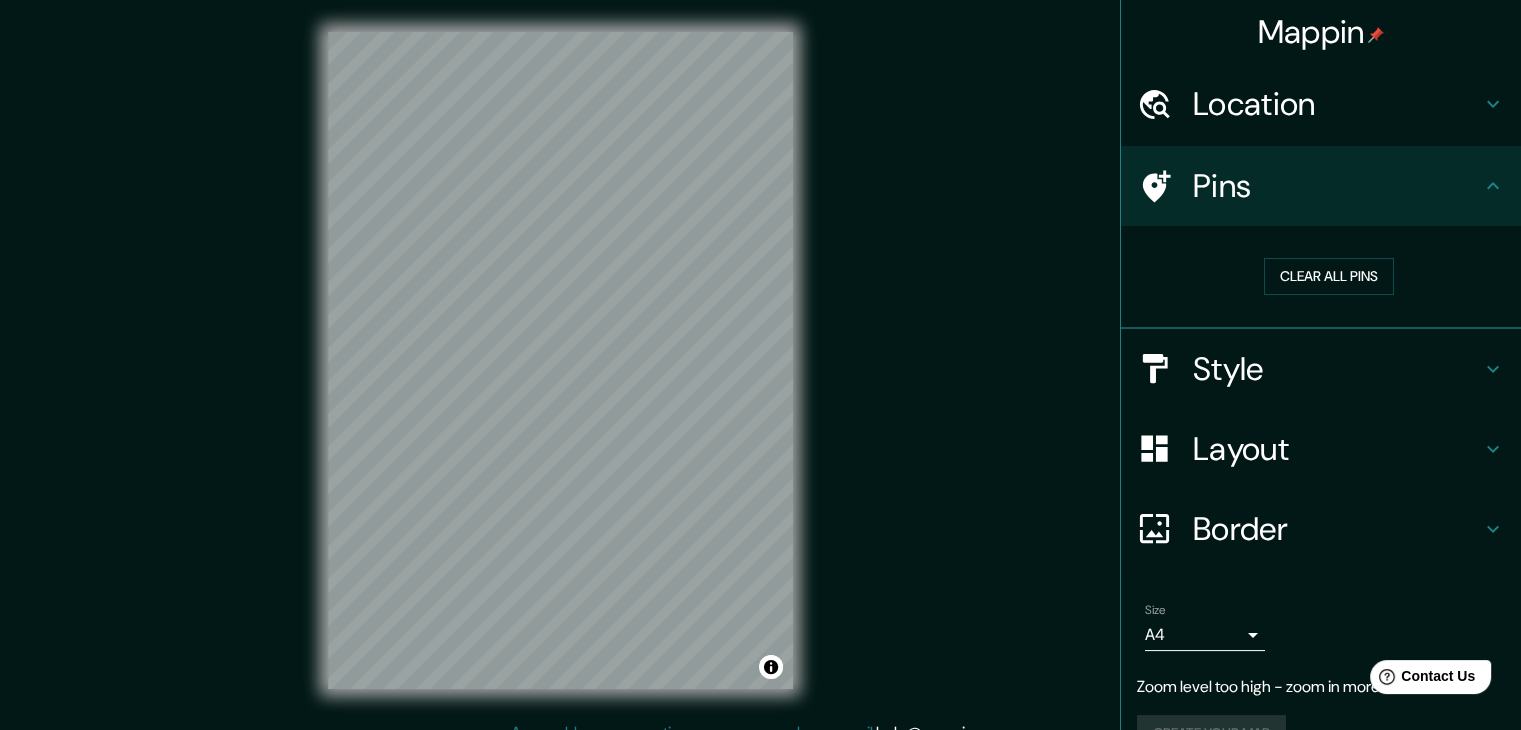 click on "Style" at bounding box center (1337, 369) 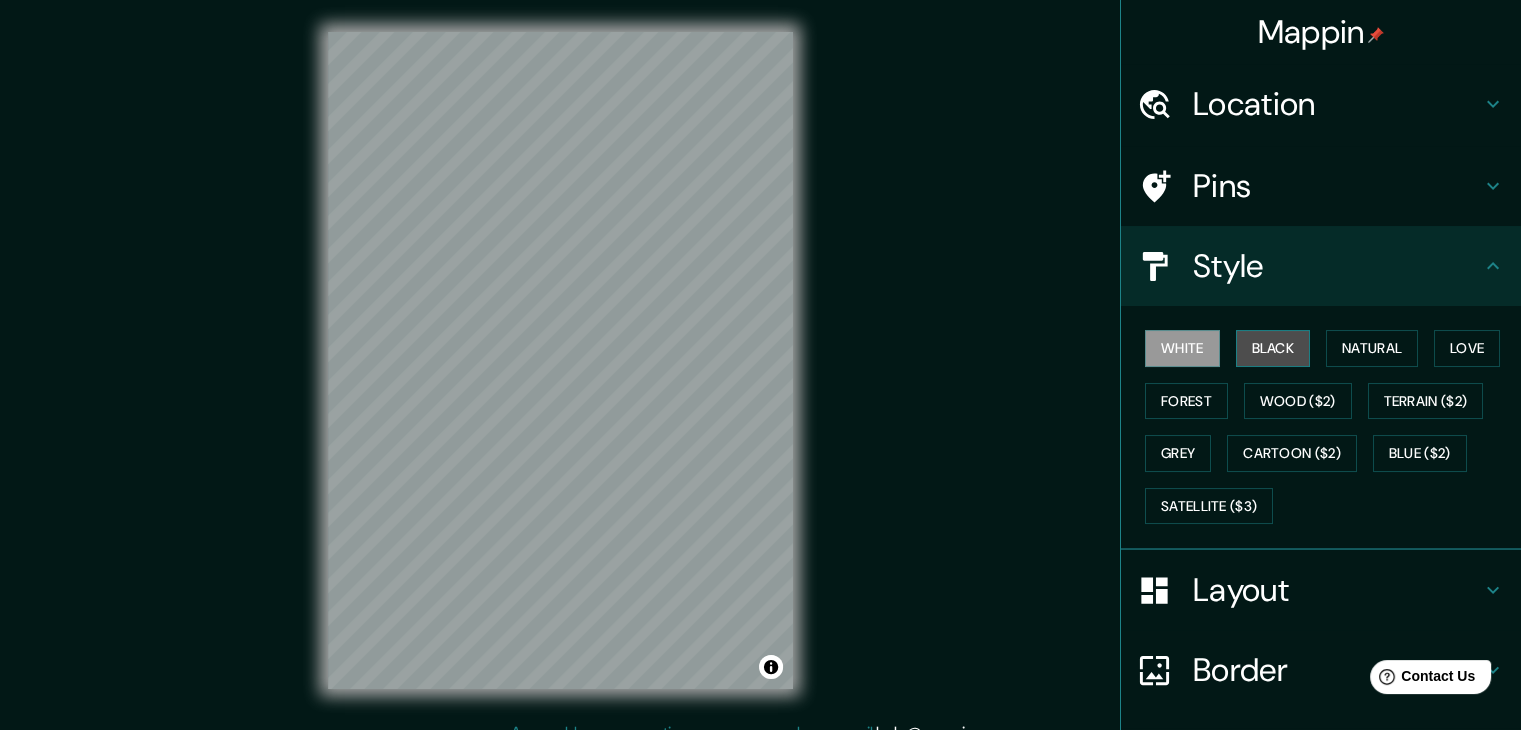 click on "Black" at bounding box center (1273, 348) 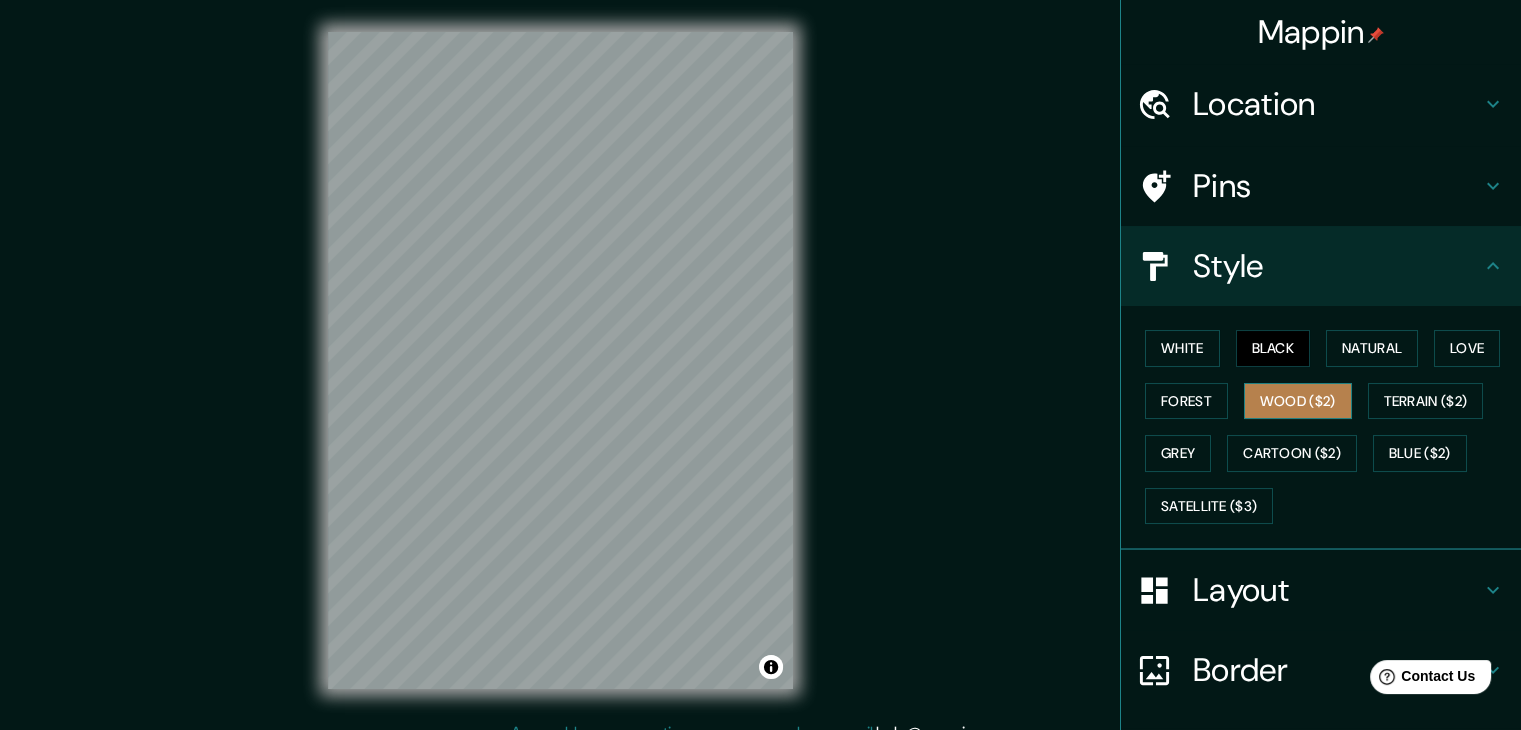 click on "Wood ($2)" at bounding box center [1298, 401] 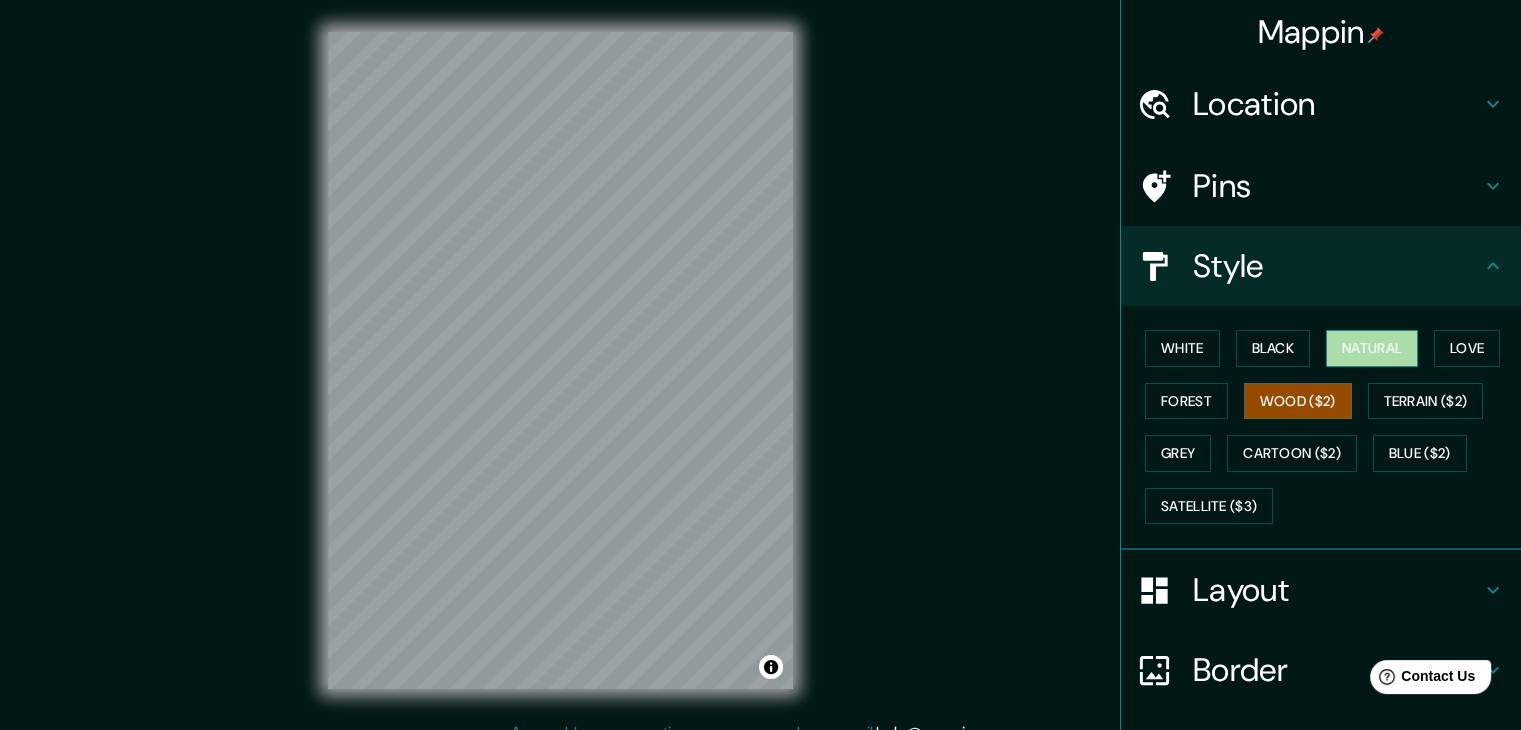 click on "Natural" at bounding box center (1372, 348) 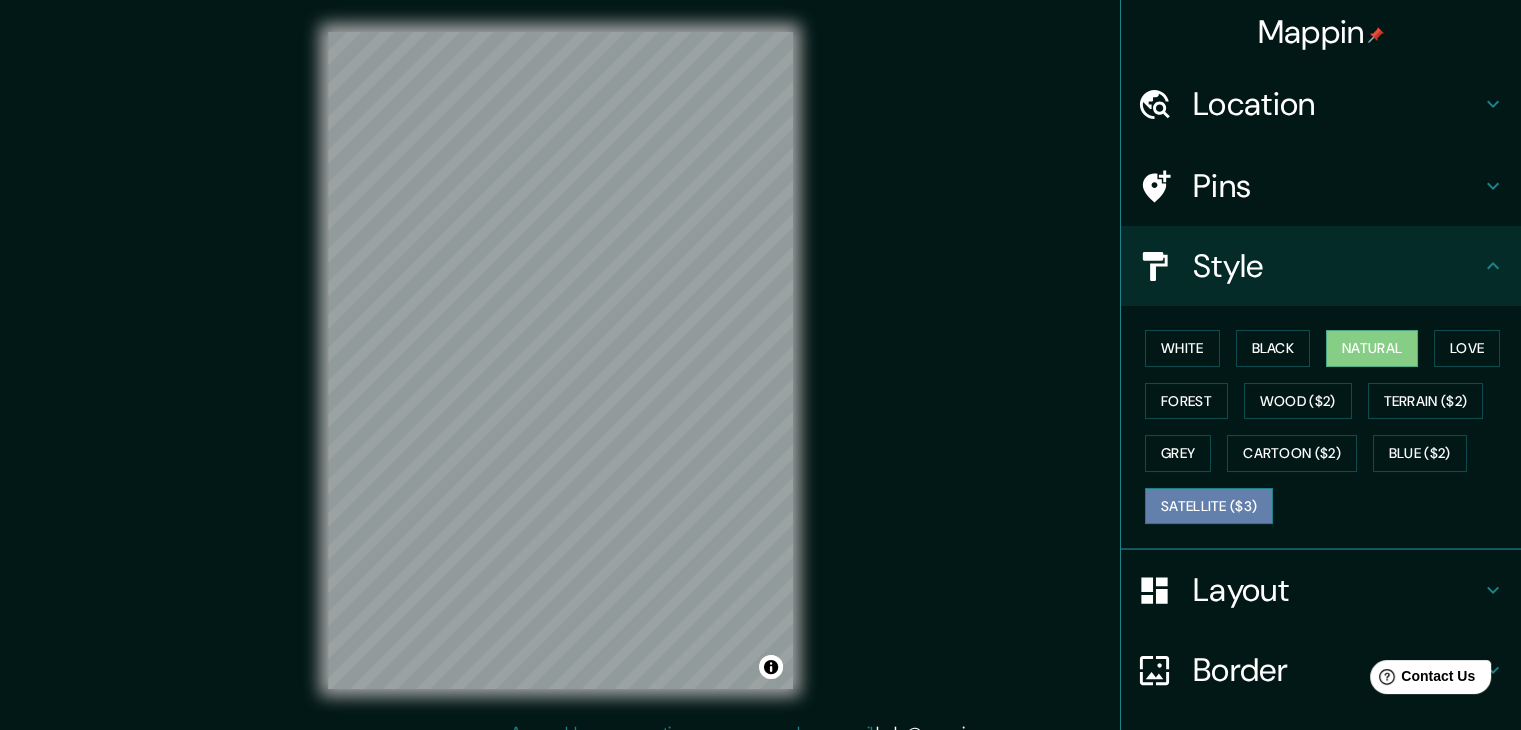 click on "Satellite ($3)" at bounding box center (1209, 506) 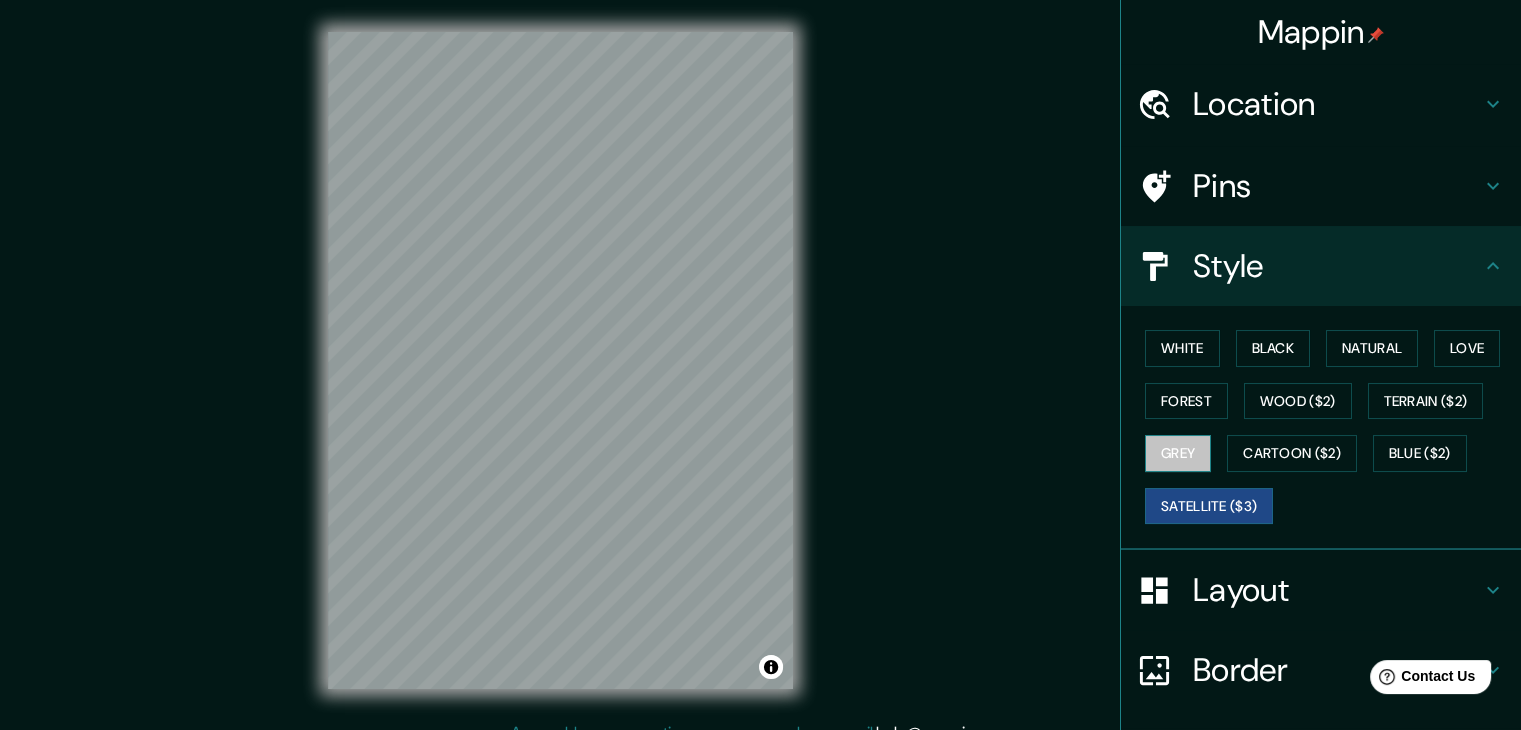 click on "Grey" at bounding box center [1178, 453] 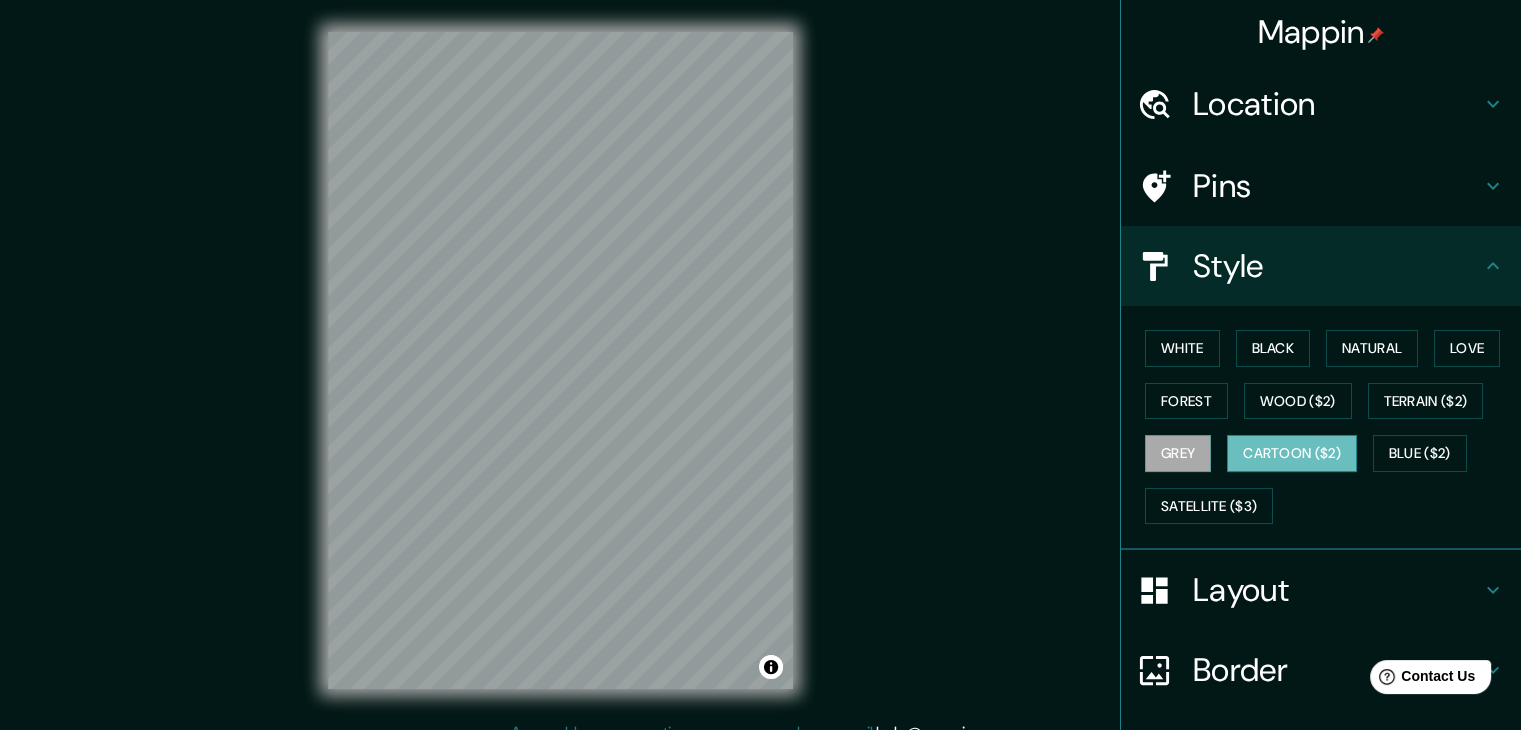 click on "Cartoon ($2)" at bounding box center (1292, 453) 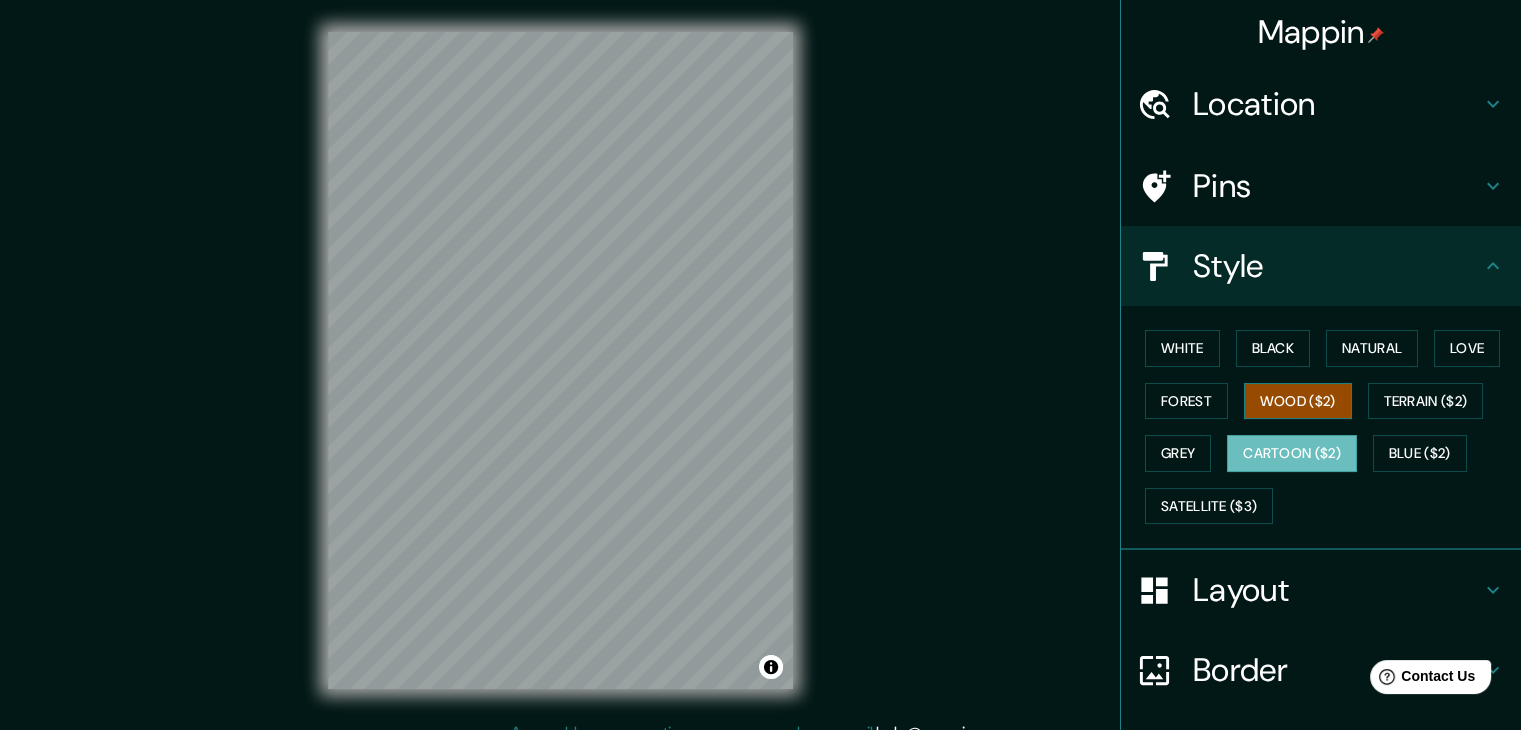 click on "Wood ($2)" at bounding box center [1298, 401] 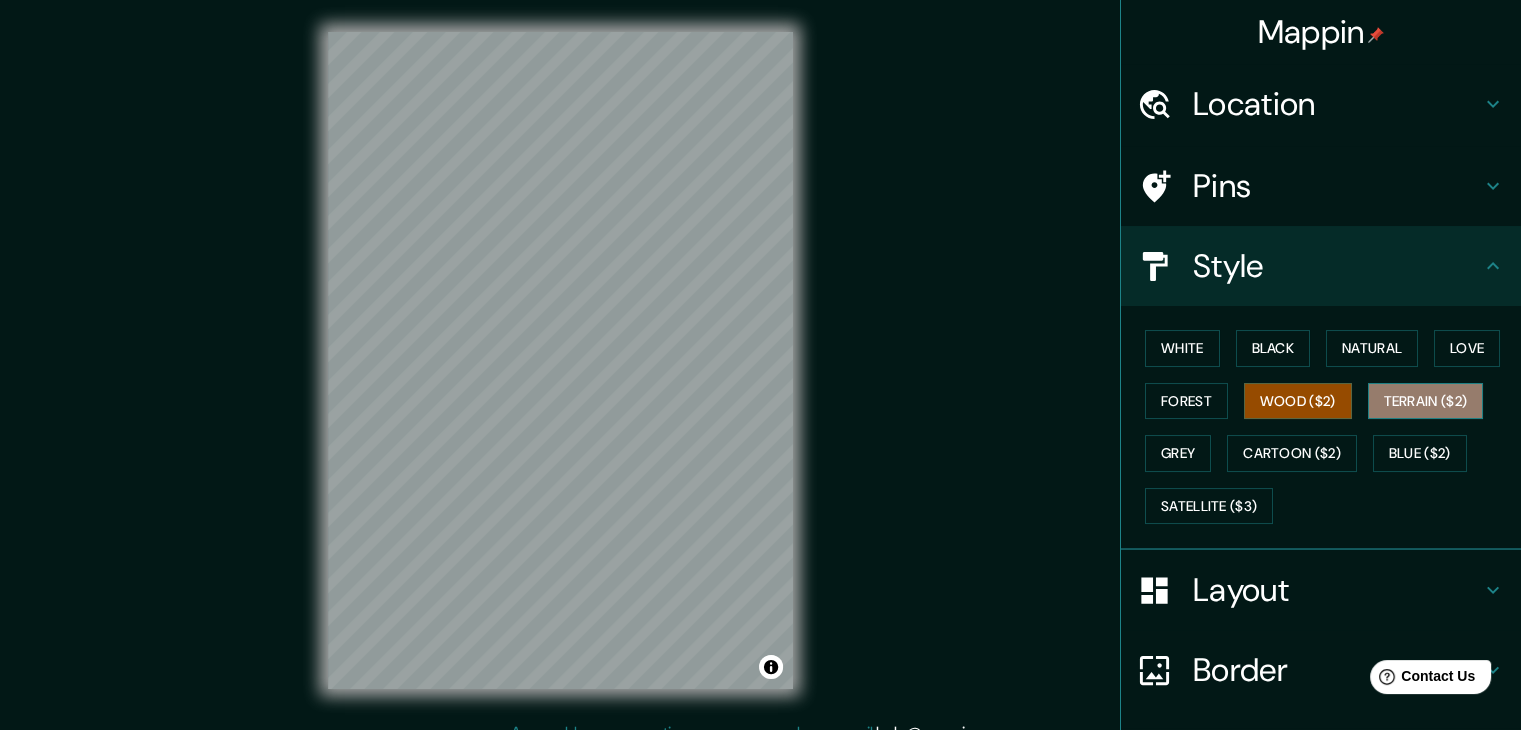 click on "Terrain ($2)" at bounding box center (1426, 401) 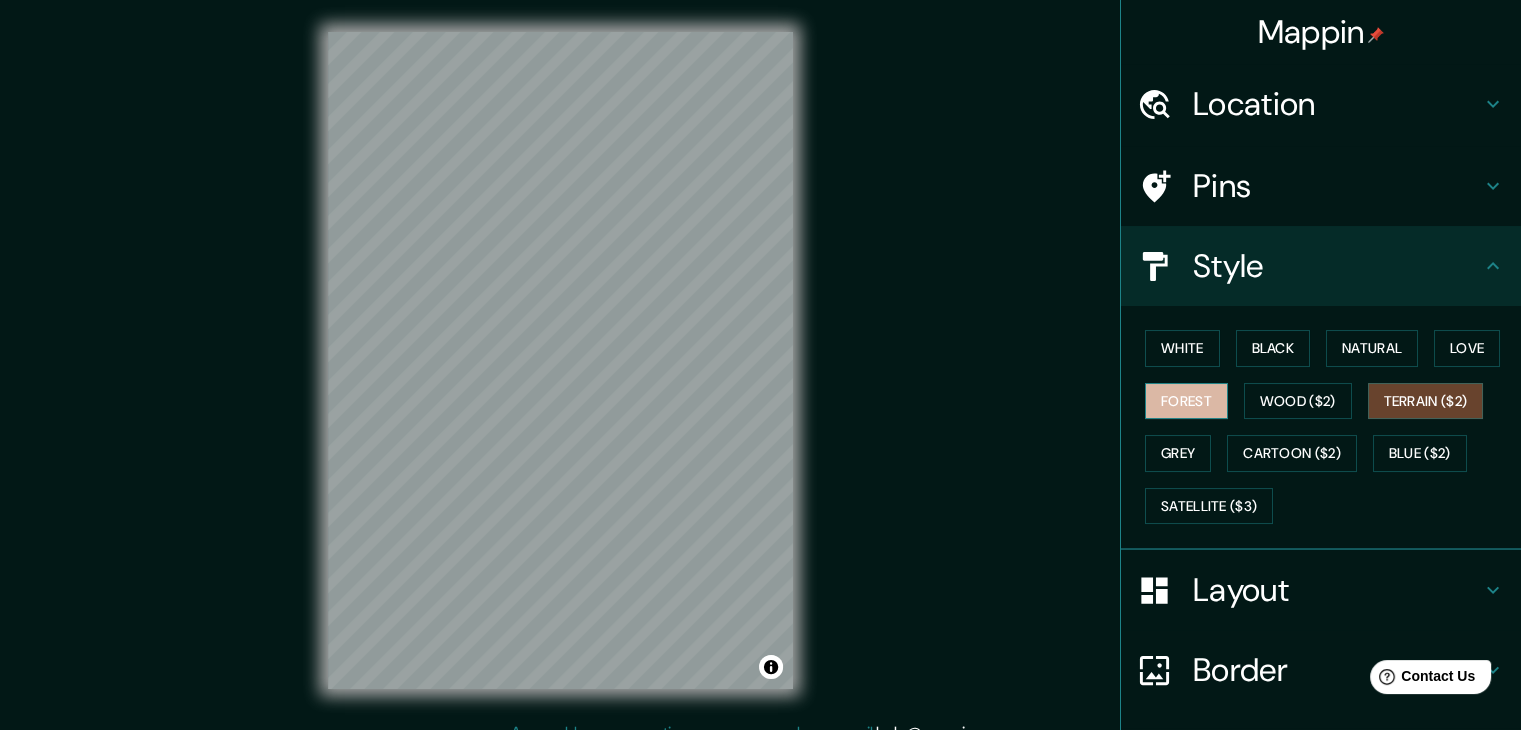 click on "Forest" at bounding box center [1186, 401] 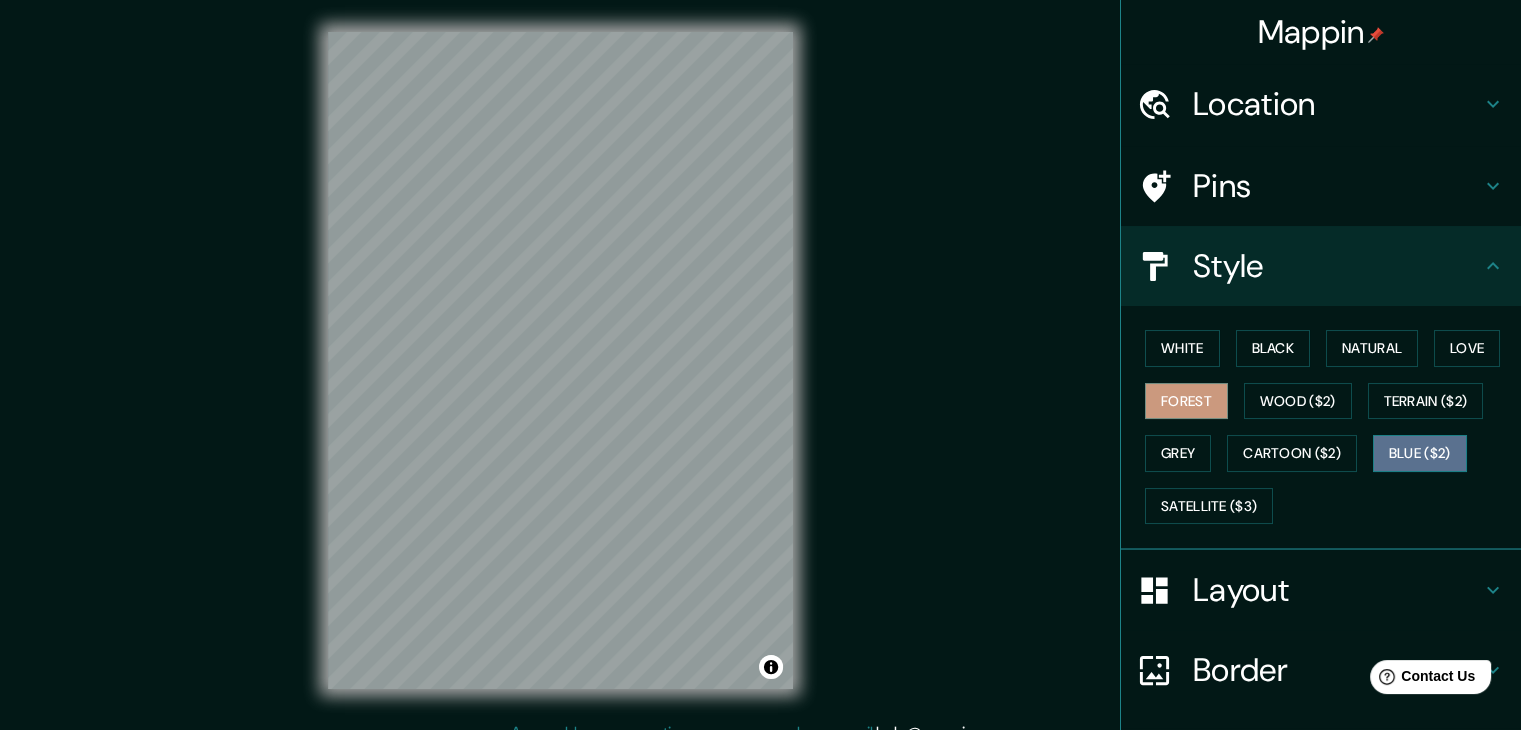 click on "Blue ($2)" at bounding box center [1420, 453] 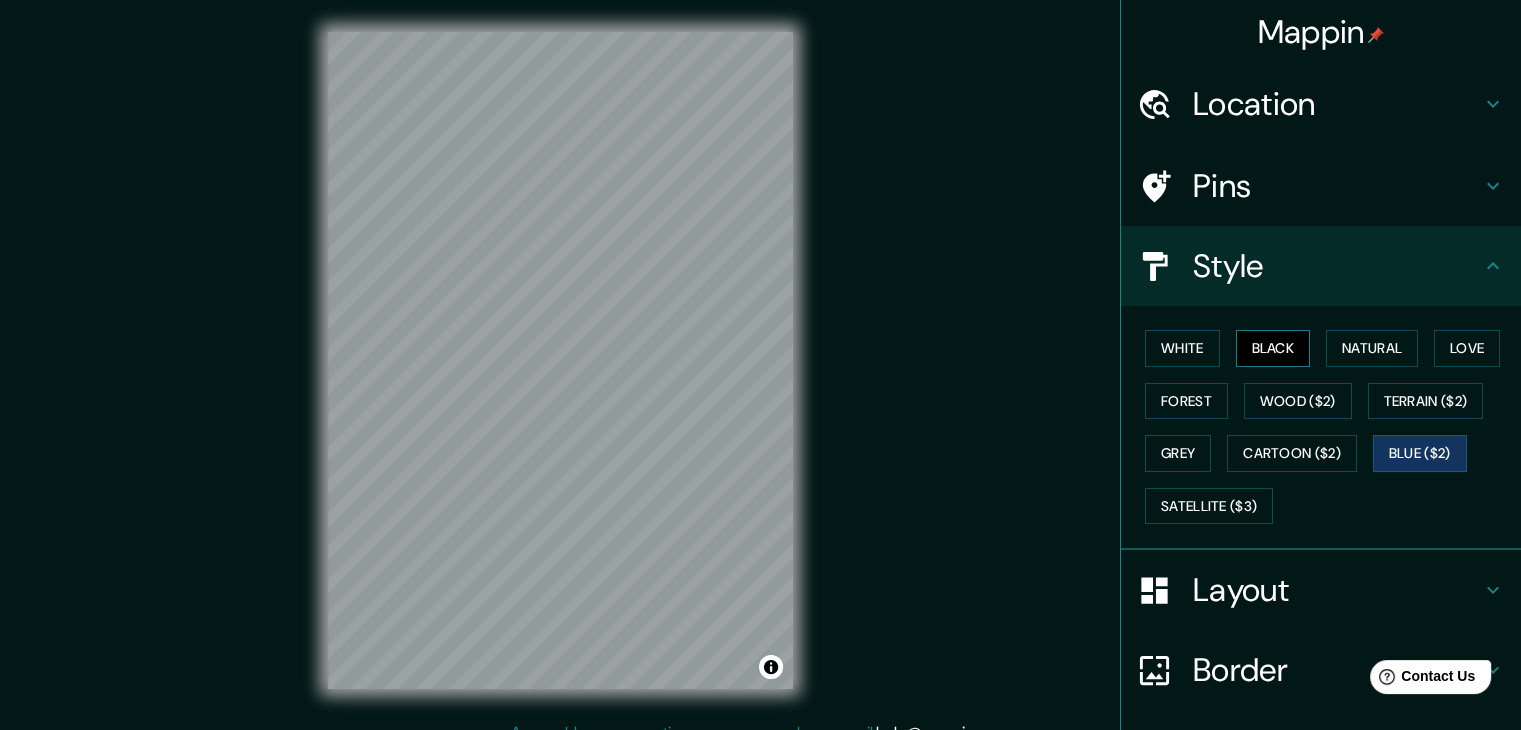 click on "Black" at bounding box center (1273, 348) 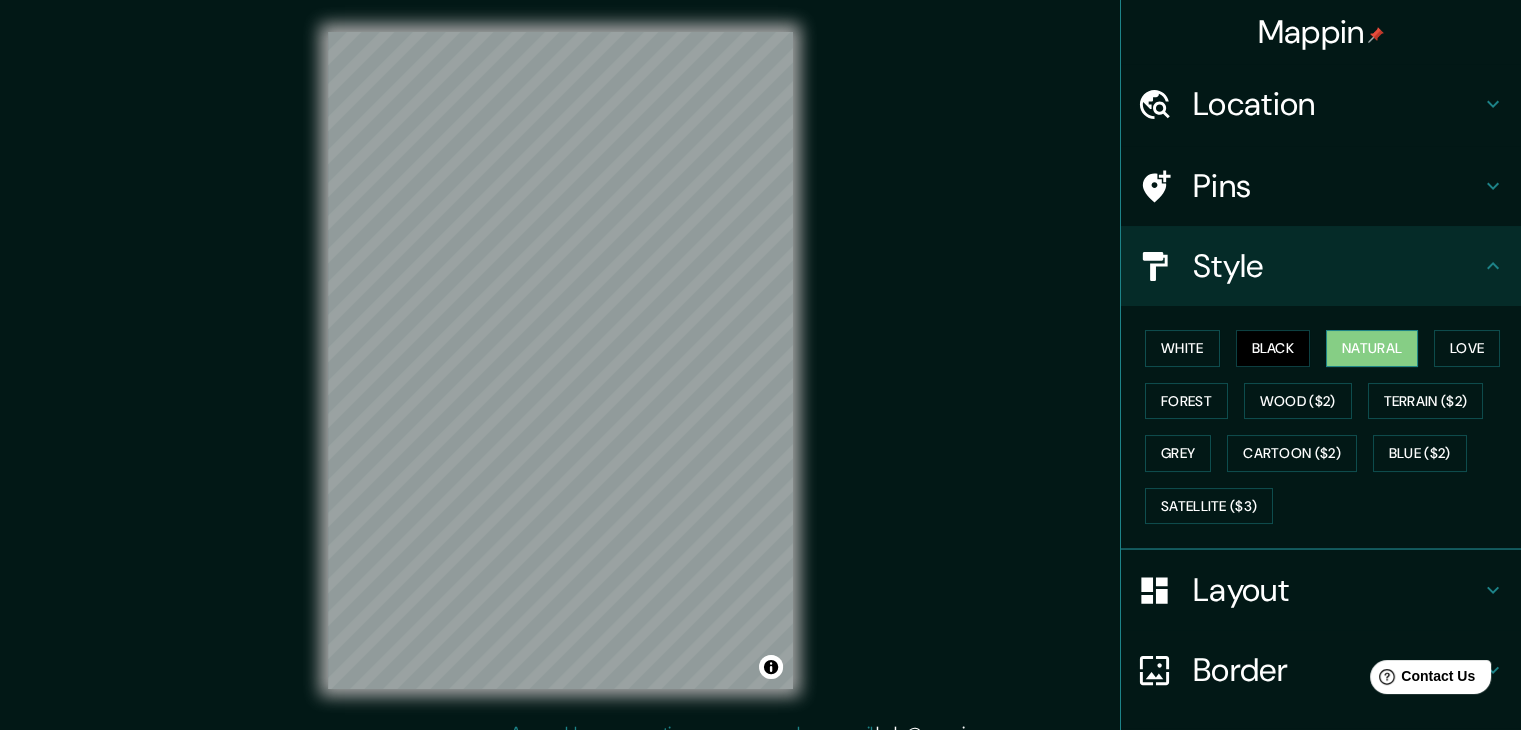 click on "Natural" at bounding box center [1372, 348] 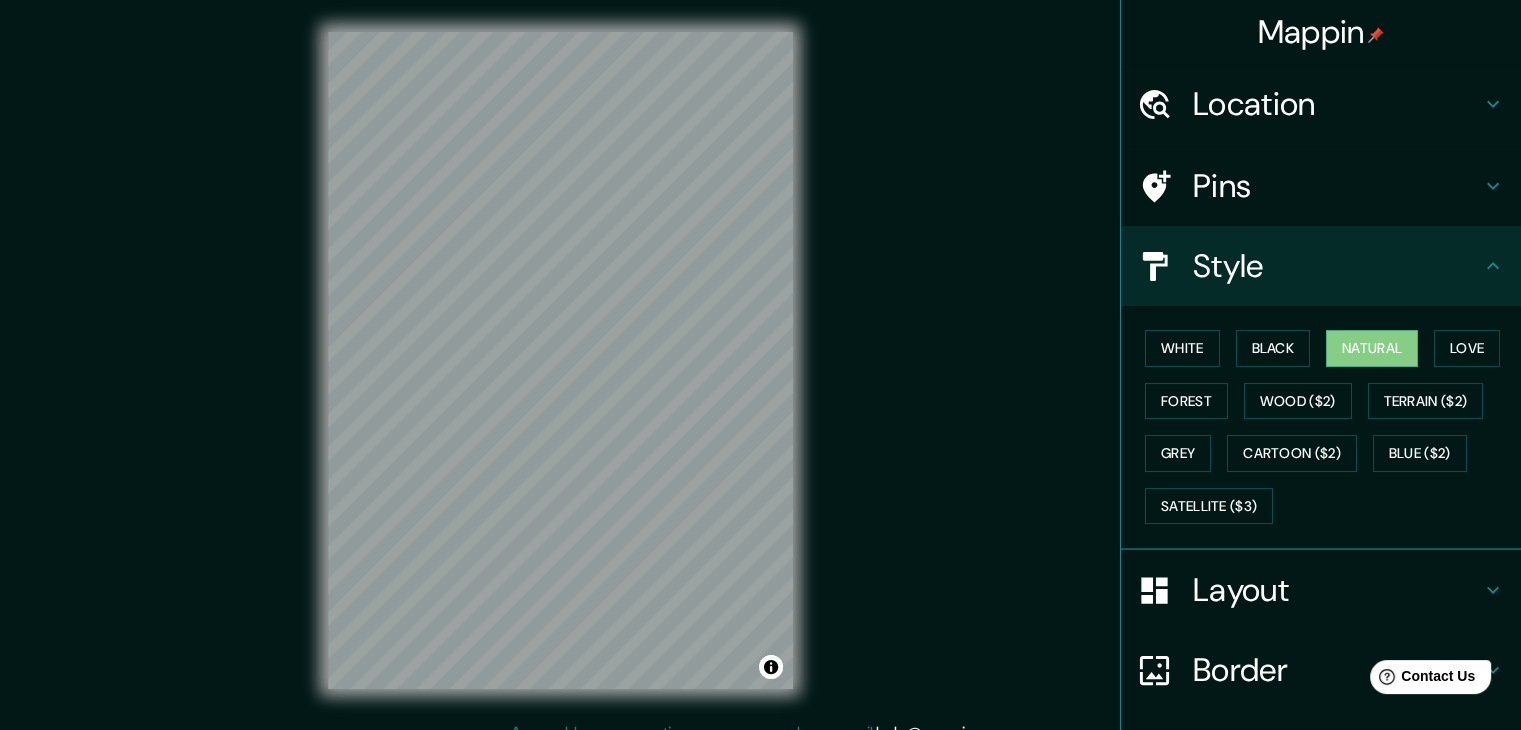 click on "White Black Natural Love Forest Wood ($2) Terrain ($2) Grey Cartoon ($2) Blue ($2) Satellite ($3)" at bounding box center (1329, 427) 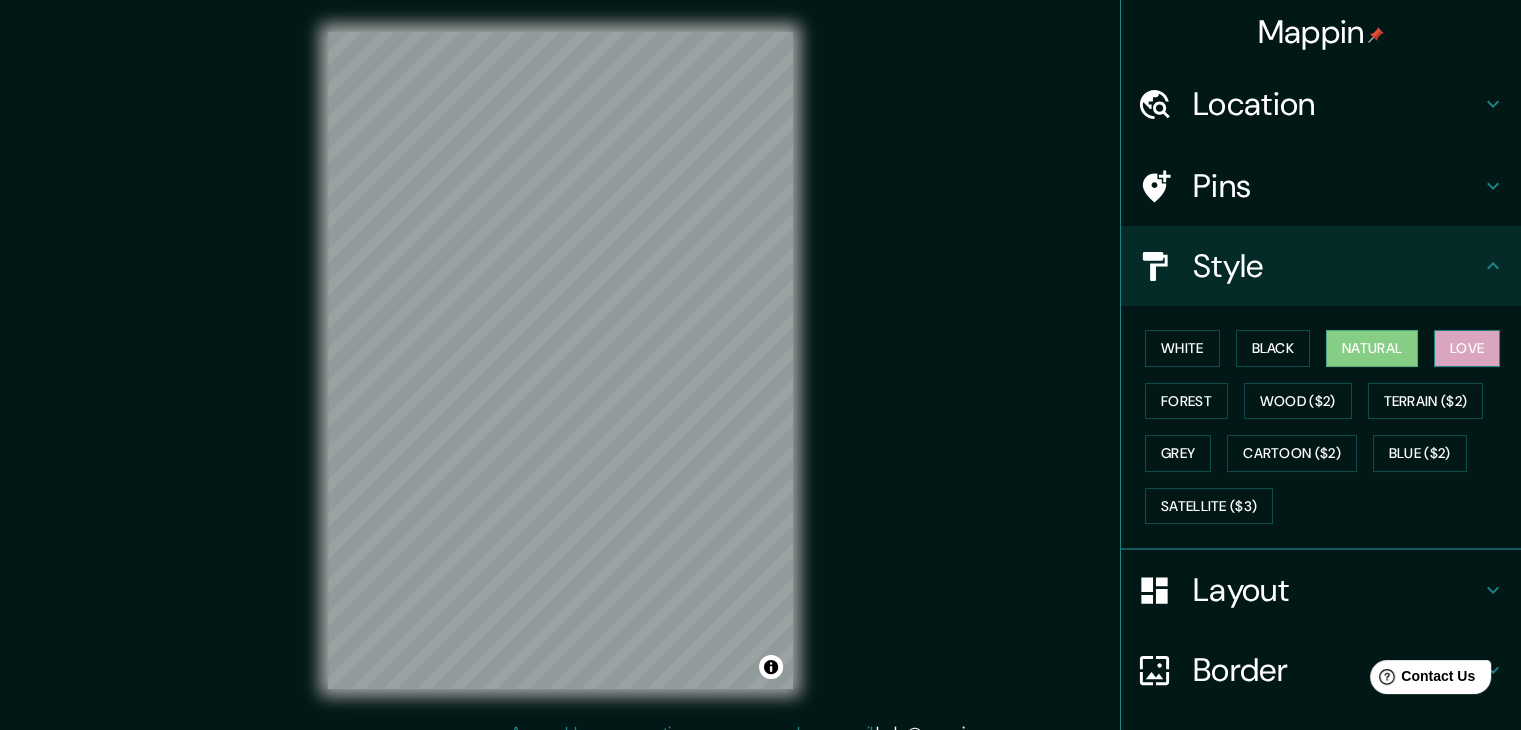 click on "Love" at bounding box center [1467, 348] 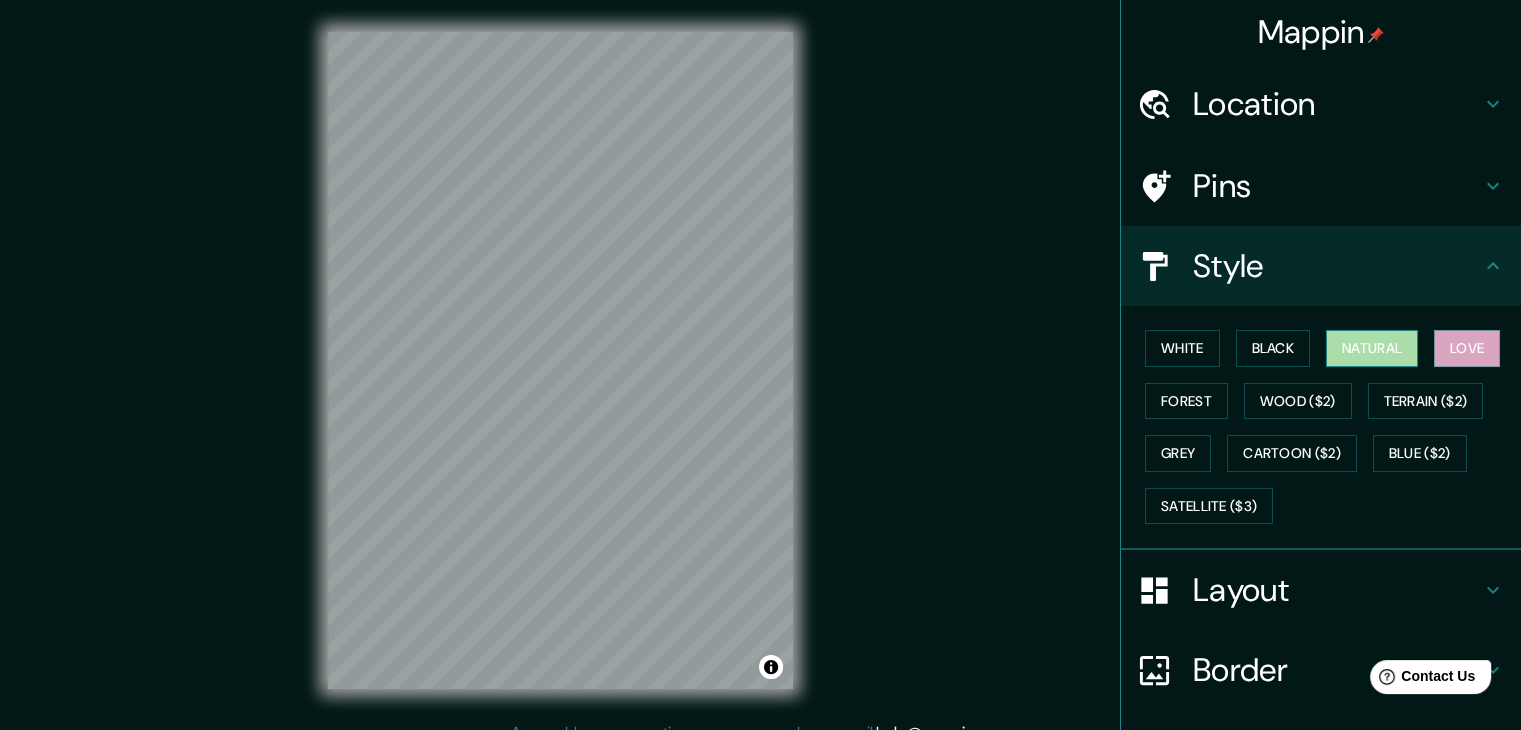 click on "Natural" at bounding box center [1372, 348] 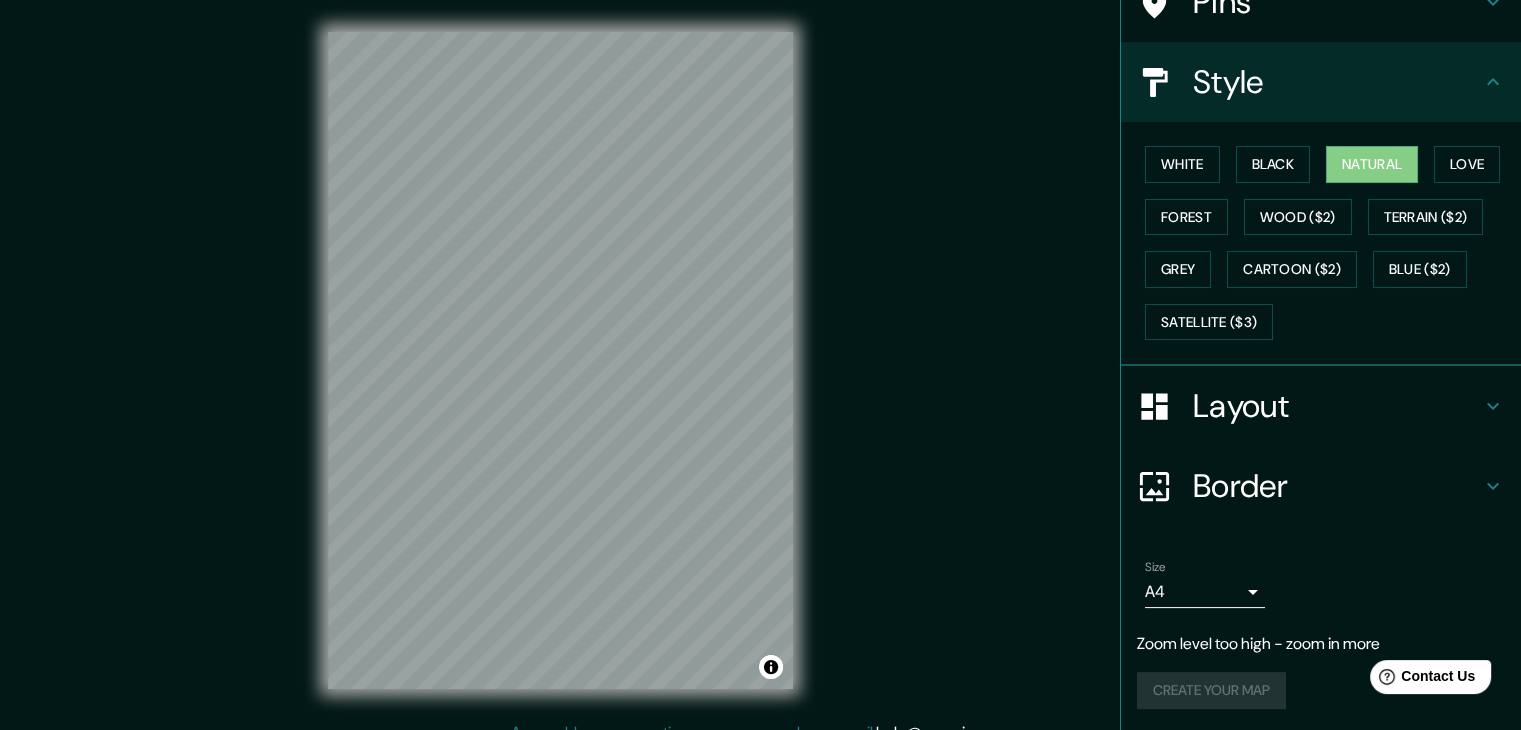 click on "Layout" at bounding box center (1337, 406) 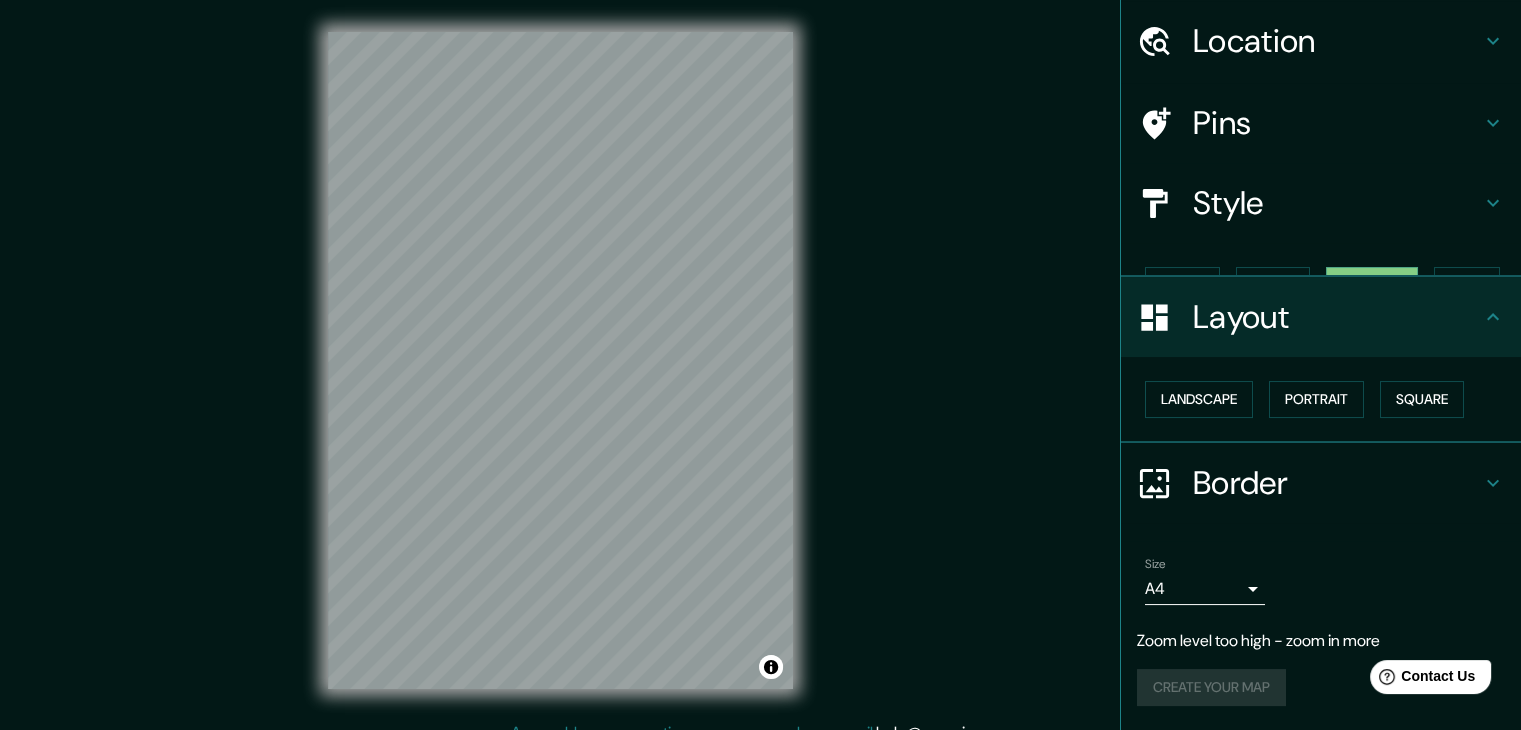 scroll, scrollTop: 28, scrollLeft: 0, axis: vertical 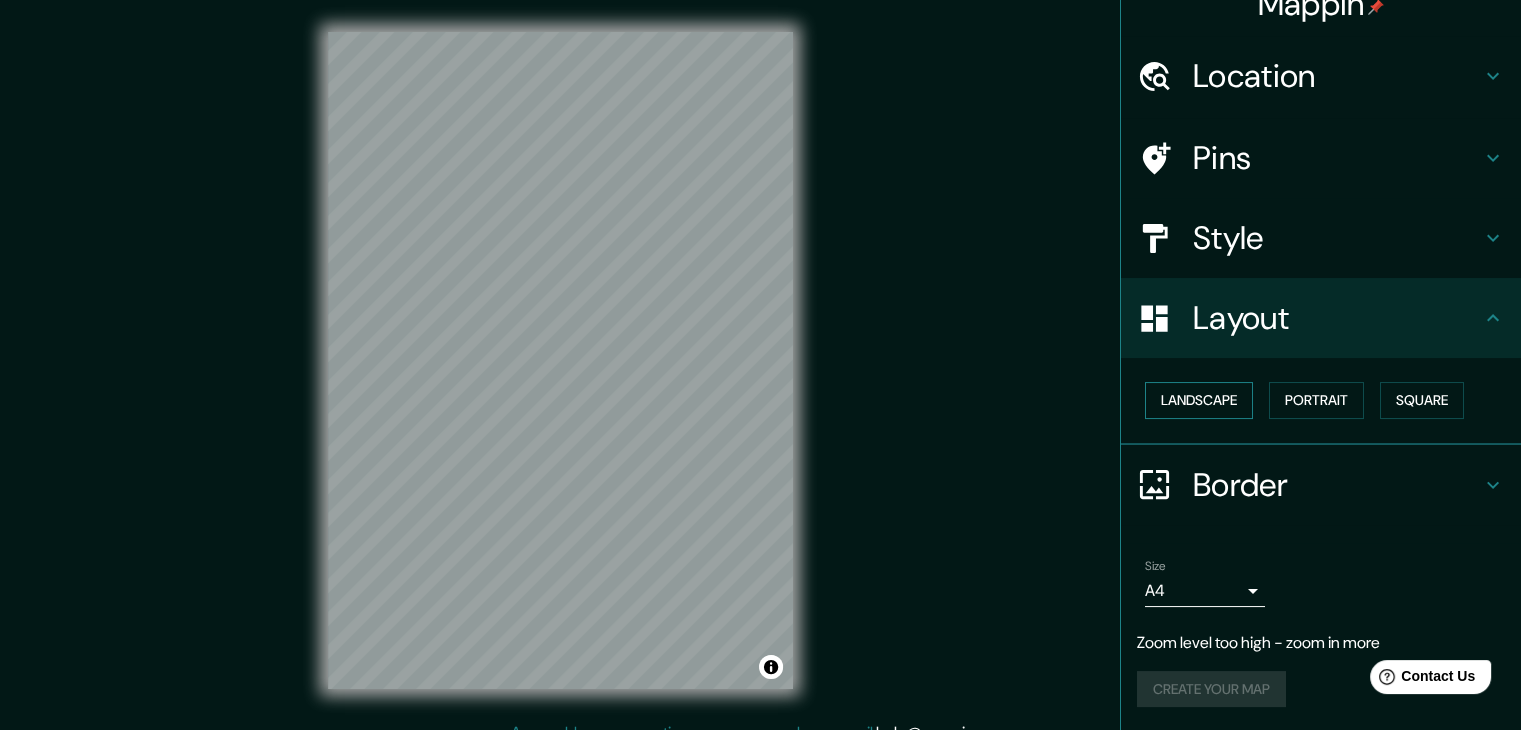 click on "Landscape" at bounding box center [1199, 400] 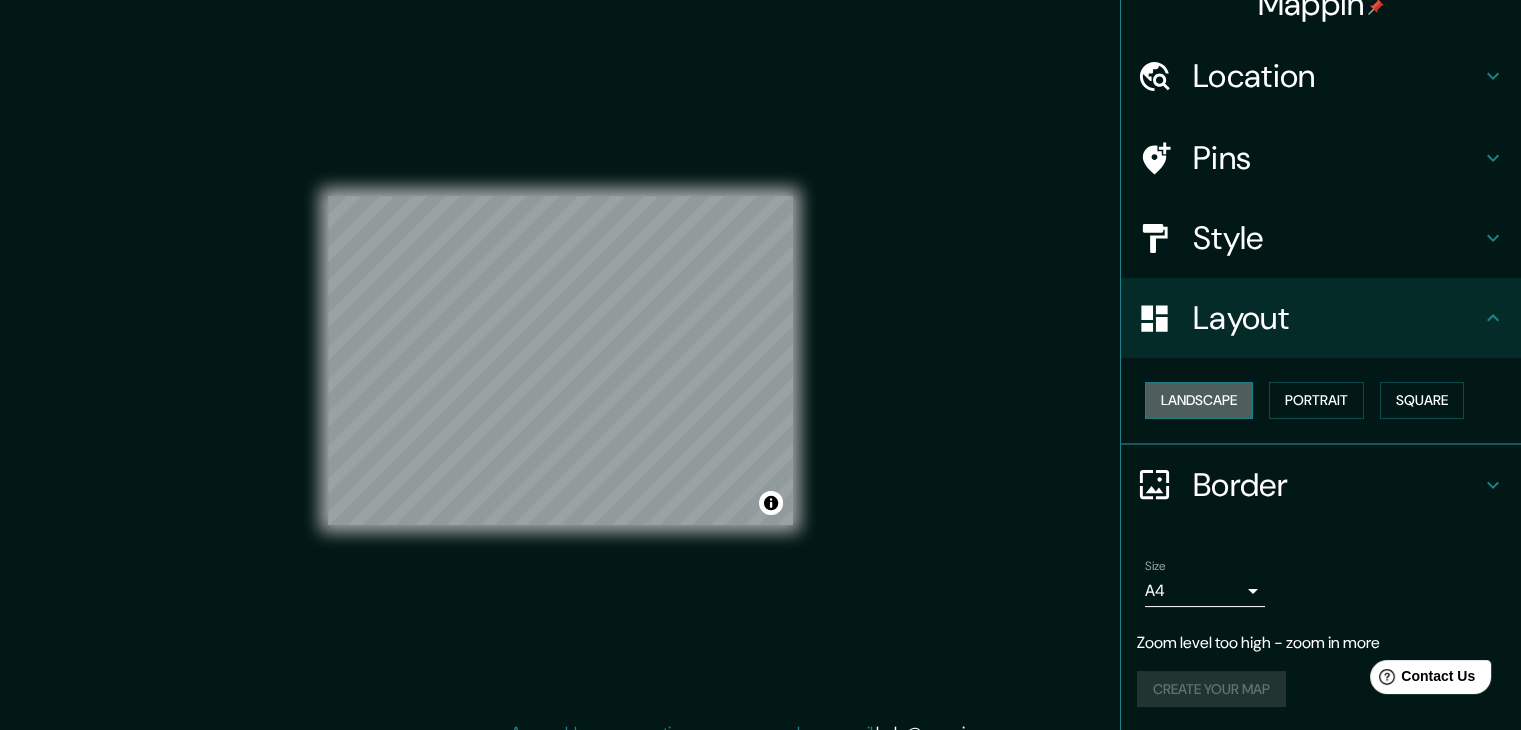 click on "Landscape" at bounding box center [1199, 400] 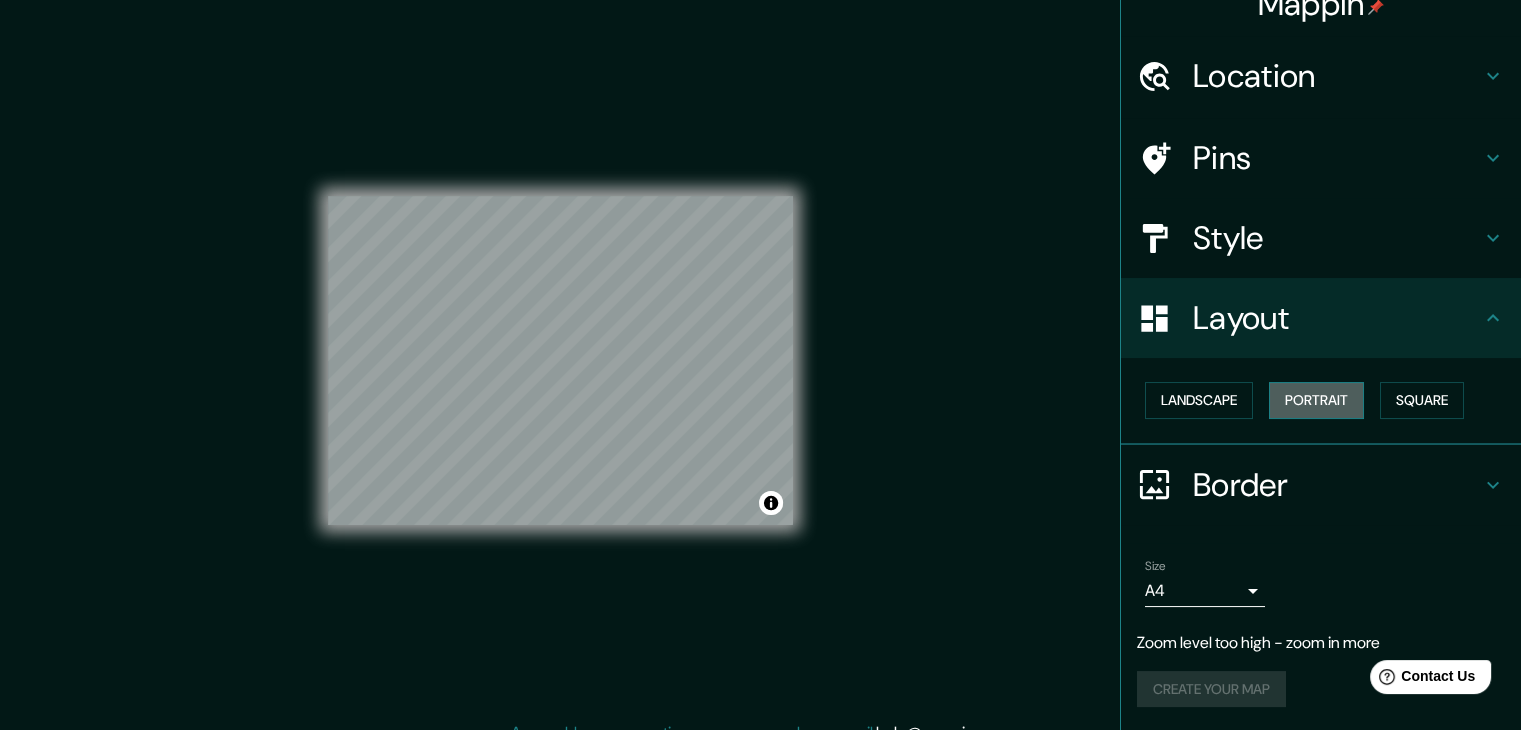 click on "Portrait" at bounding box center (1316, 400) 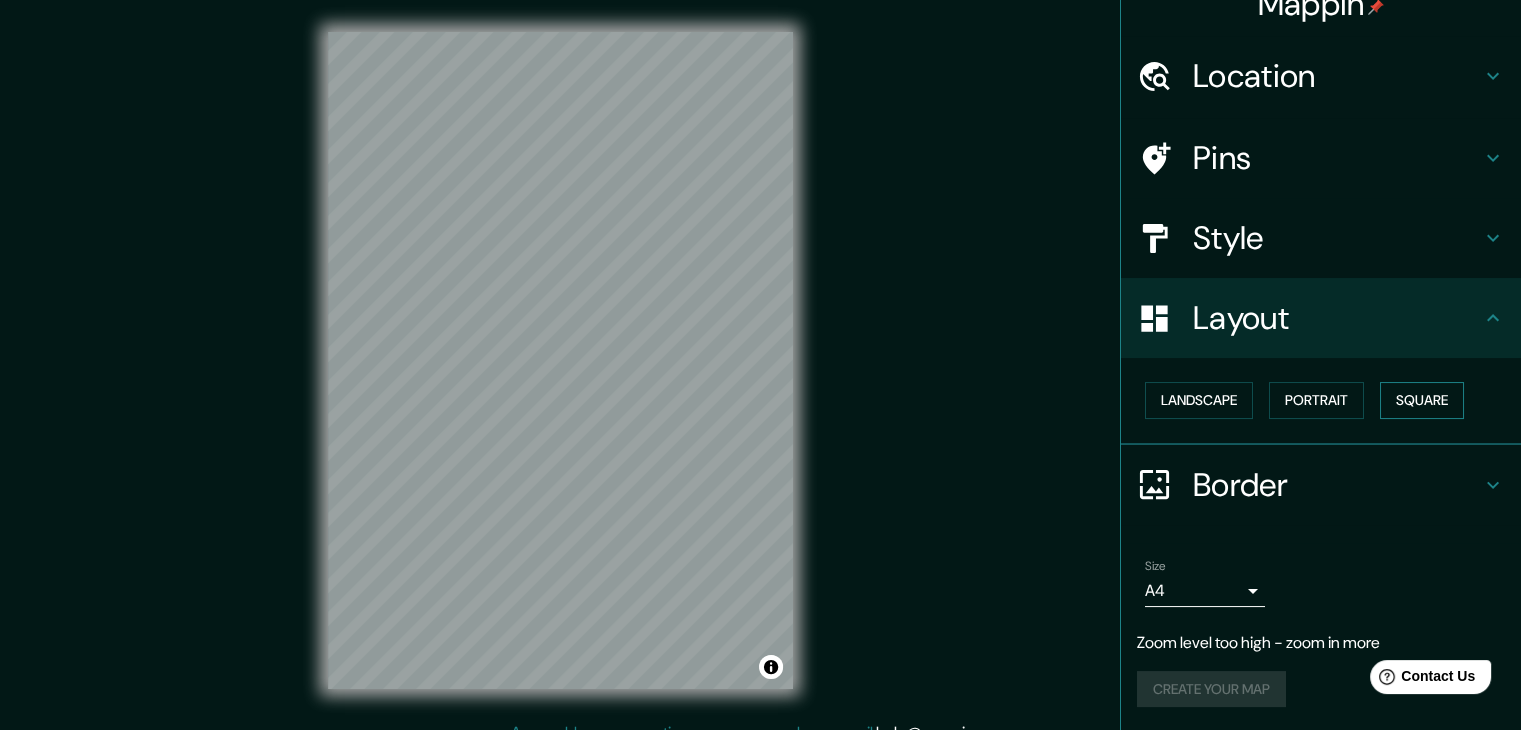 click on "Square" at bounding box center [1422, 400] 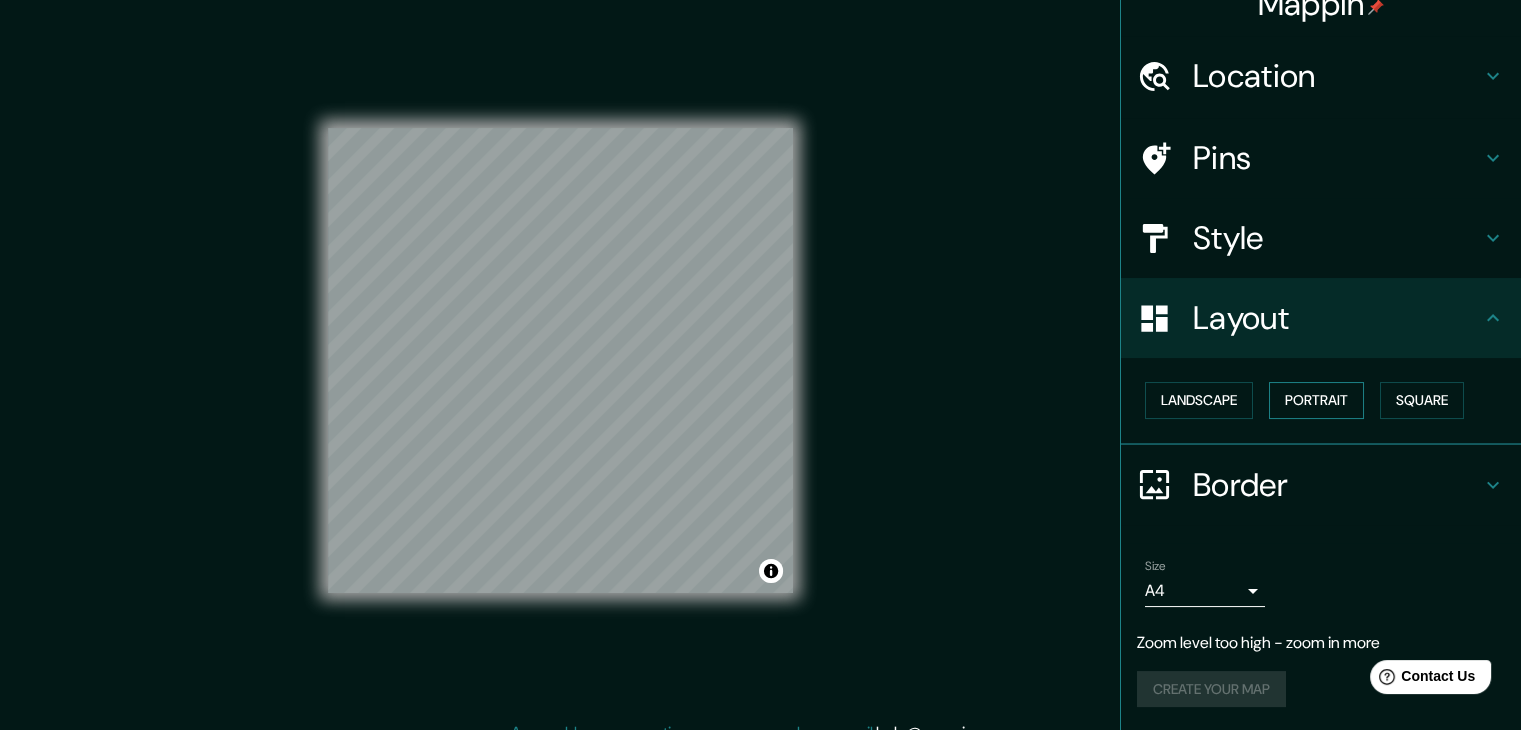 click on "Portrait" at bounding box center (1316, 400) 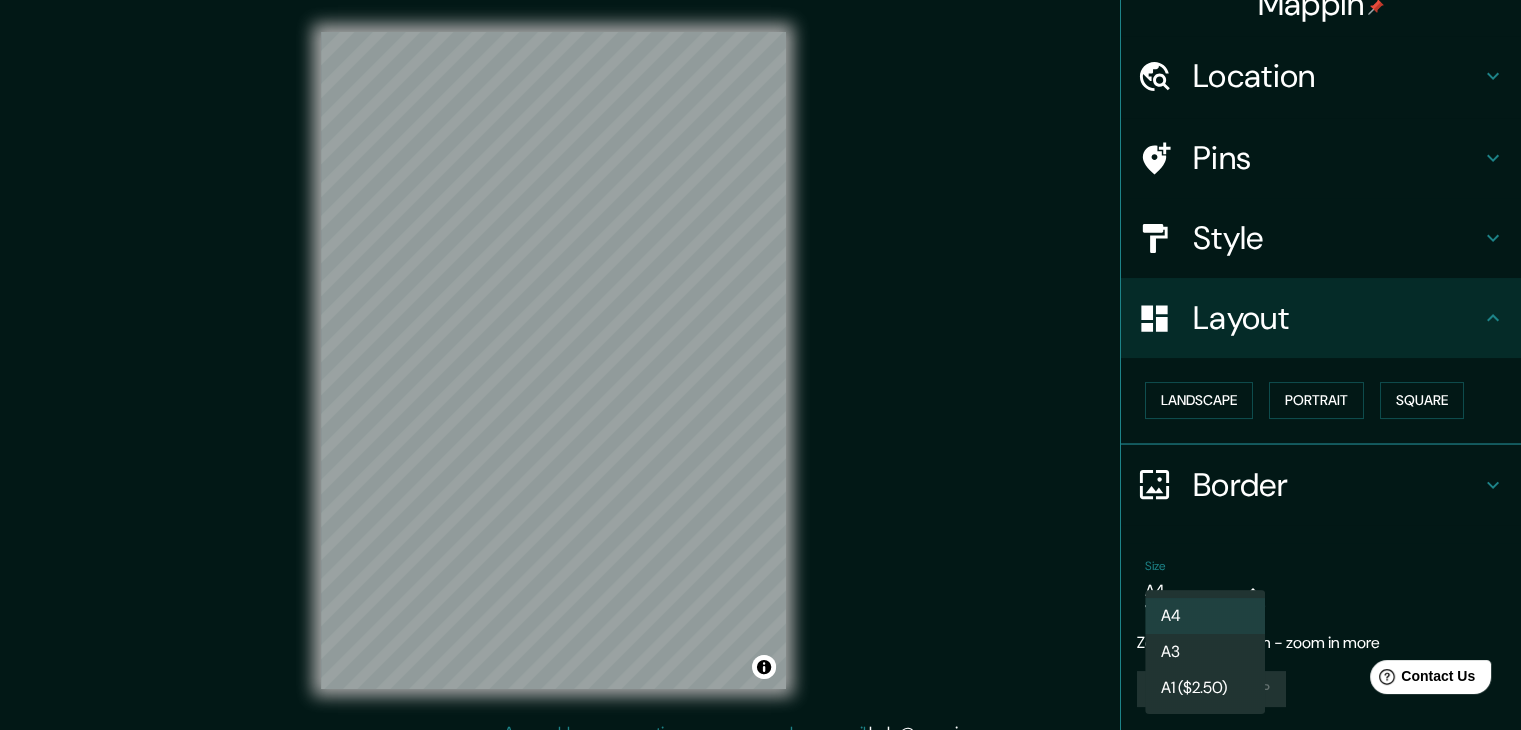 click on "Mappin Location [COUNTRY] Pins Style Layout Landscape Portrait Square Border Choose a border.  Hint : you can make layers of the frame opaque to create some cool effects. None Simple Transparent Fancy Size A4 single Zoom level too high - zoom in more Create your map © Mapbox   © OpenStreetMap   Improve this map Any problems, suggestions, or concerns please email    help@example.com . . . A4 A3 A1 ($2.50)" at bounding box center [760, 365] 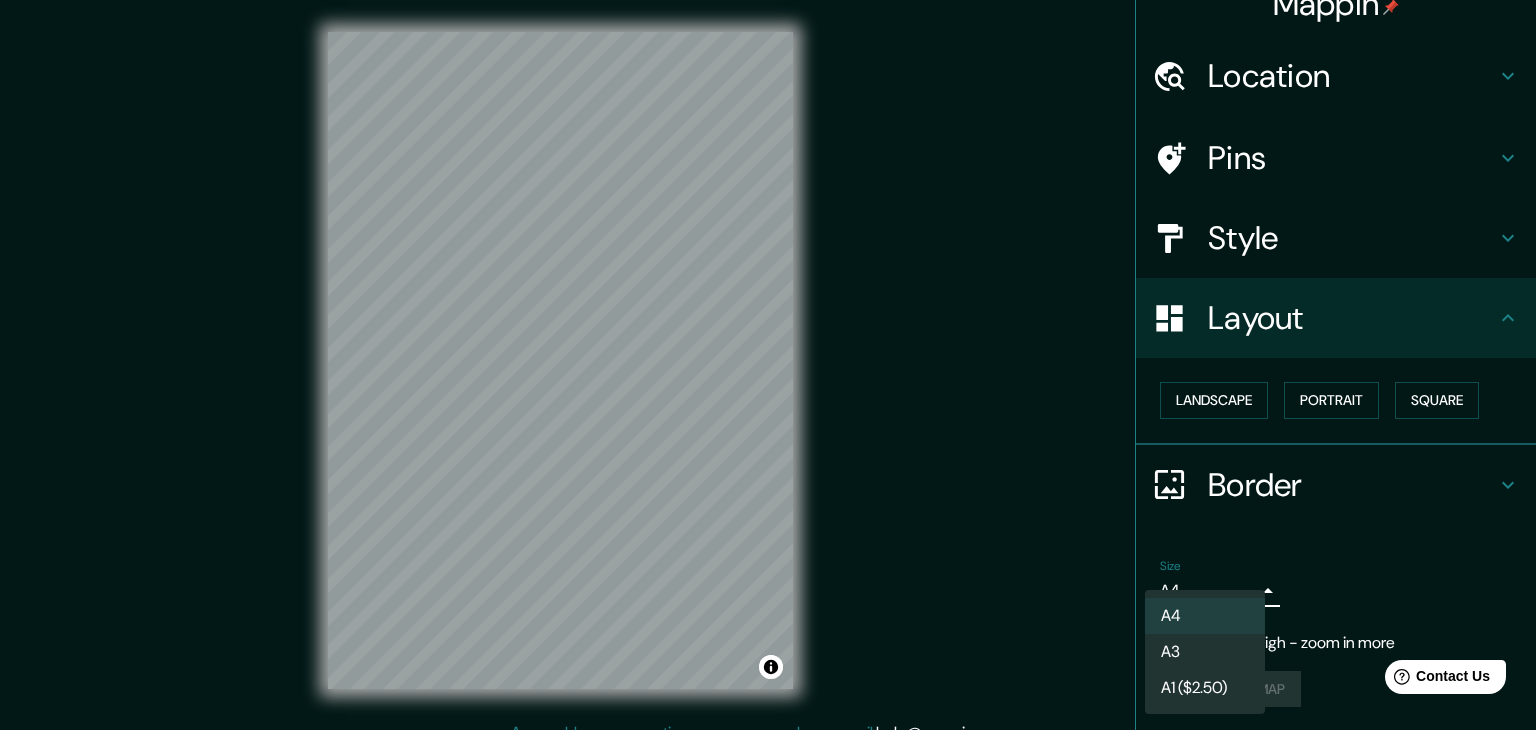 click on "A3" at bounding box center (1205, 652) 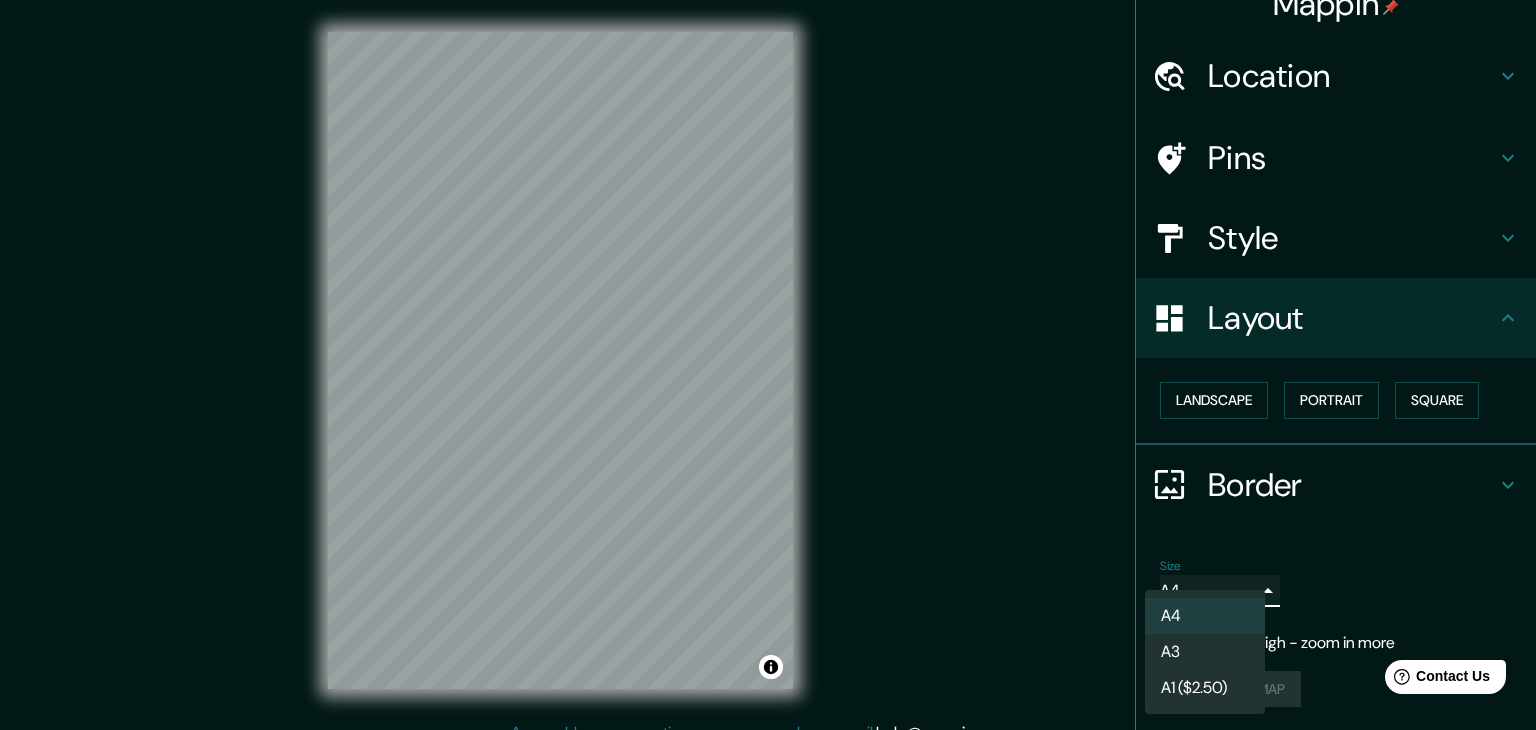 type on "a4" 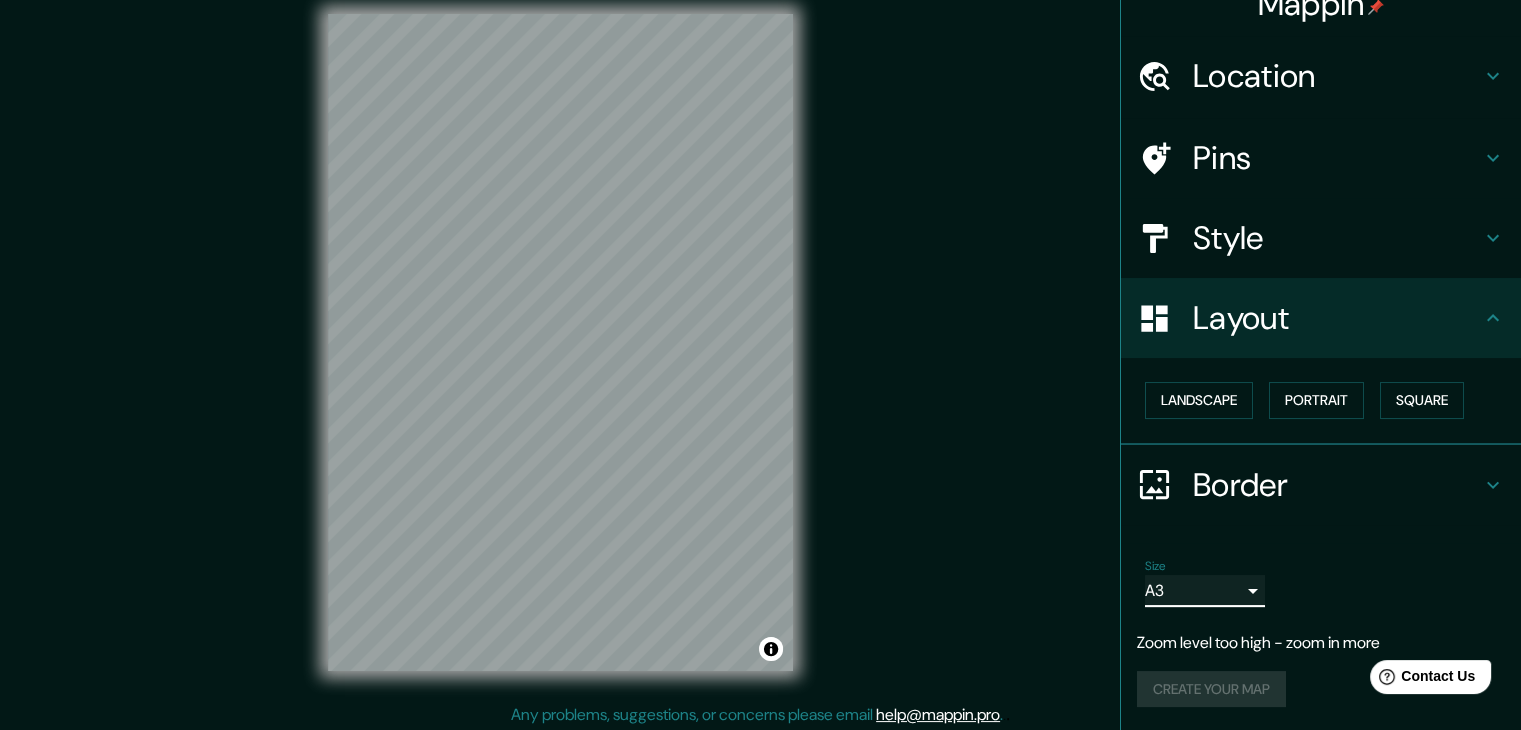 scroll, scrollTop: 23, scrollLeft: 0, axis: vertical 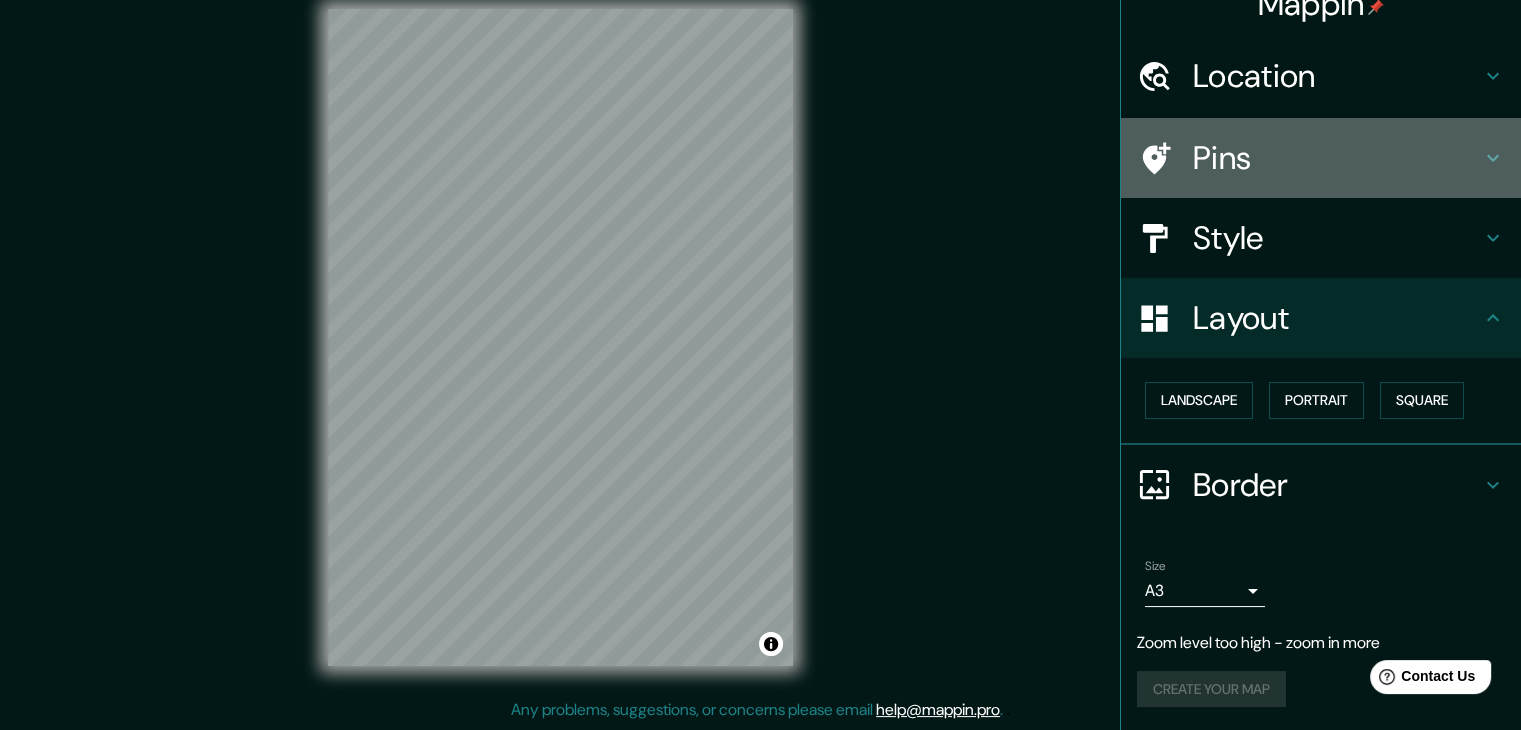 click on "Pins" at bounding box center [1321, 158] 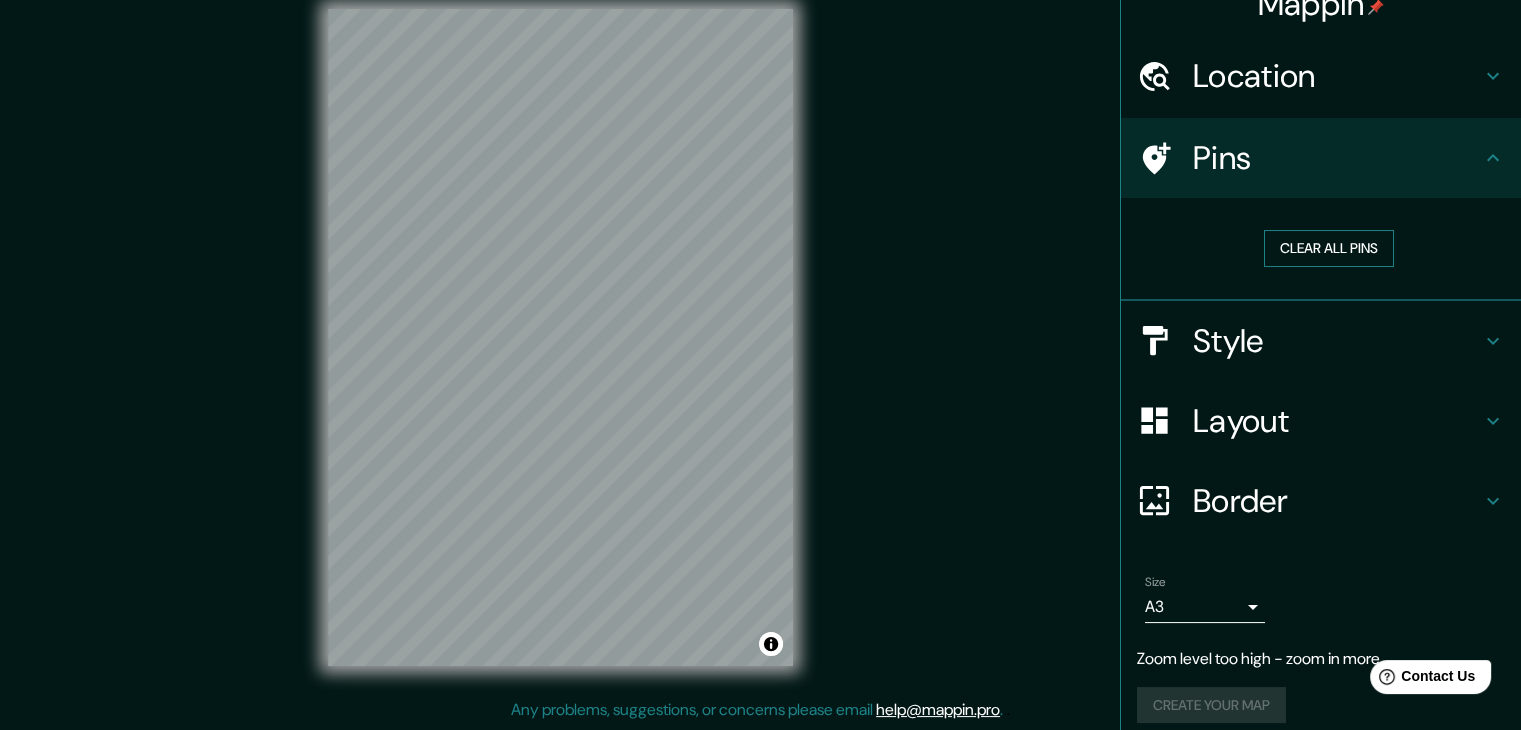 click on "Clear all pins" at bounding box center [1329, 248] 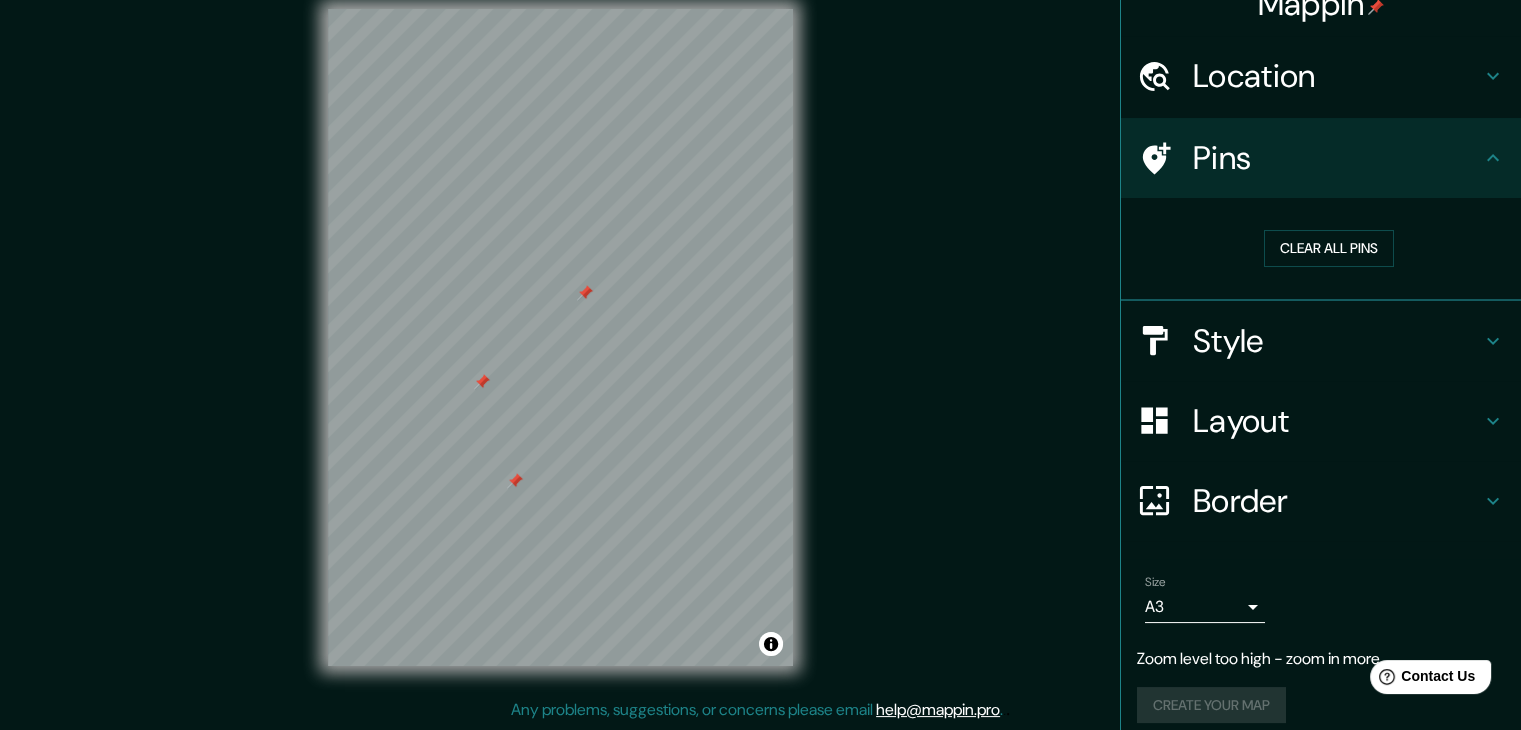 click at bounding box center [585, 293] 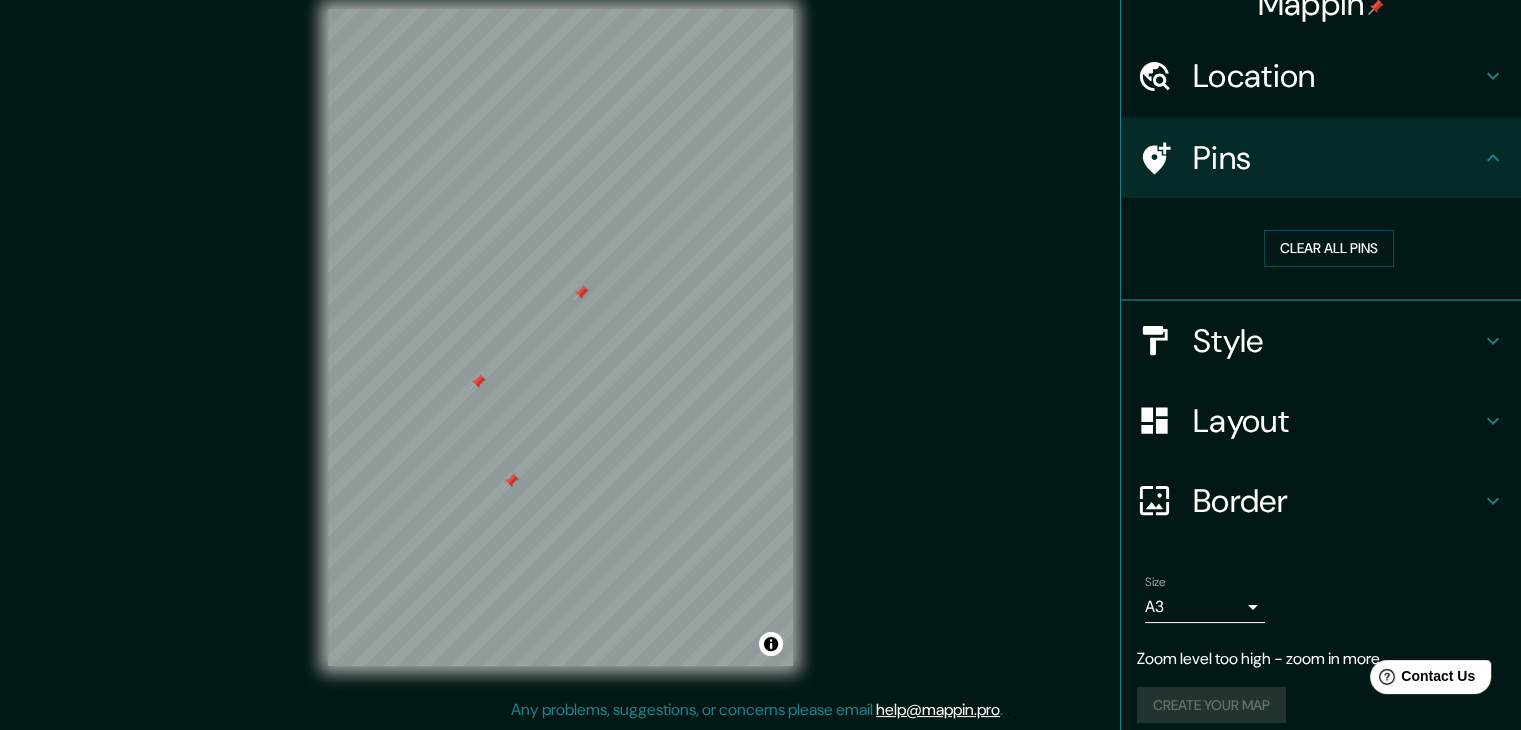 click at bounding box center [581, 293] 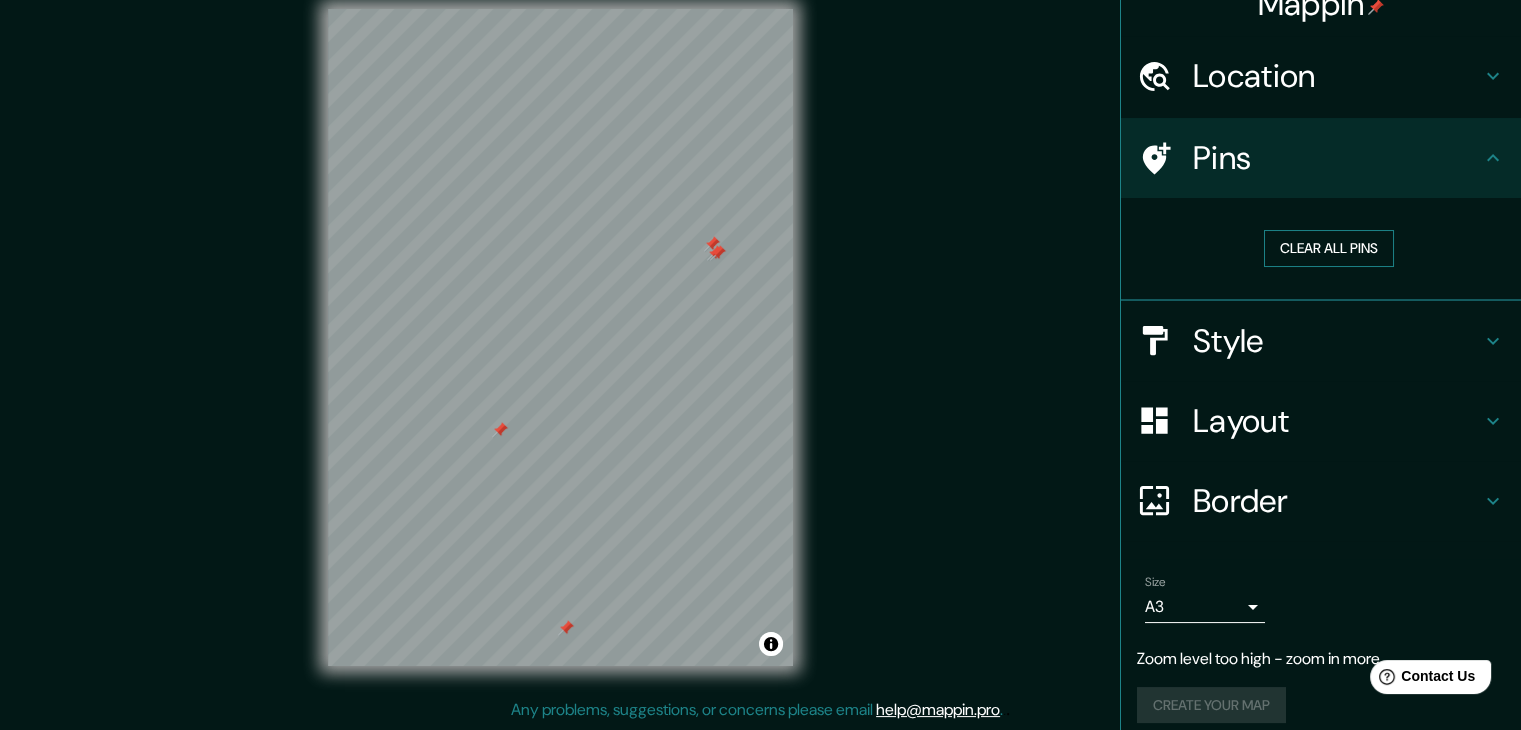 click on "Clear all pins" at bounding box center [1329, 248] 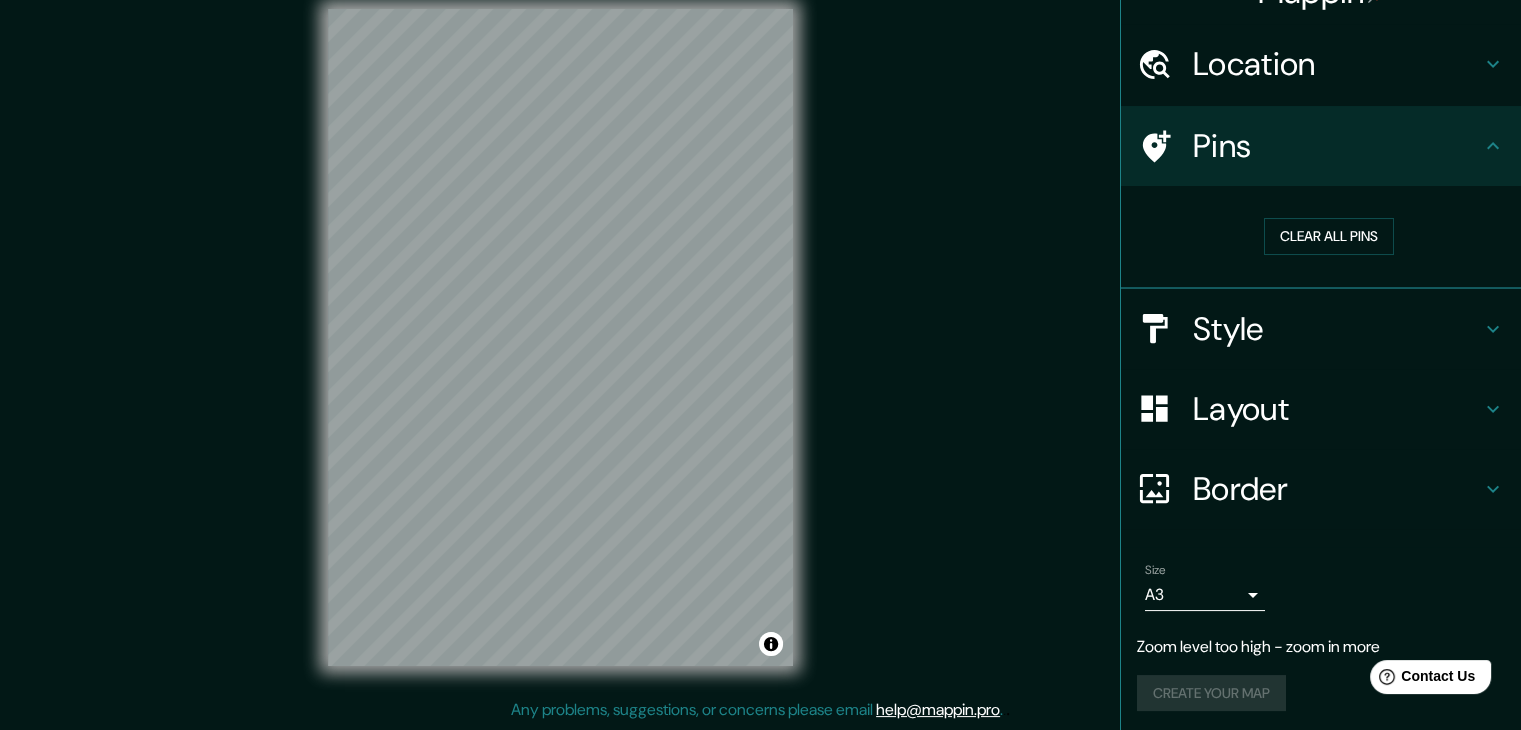 scroll, scrollTop: 44, scrollLeft: 0, axis: vertical 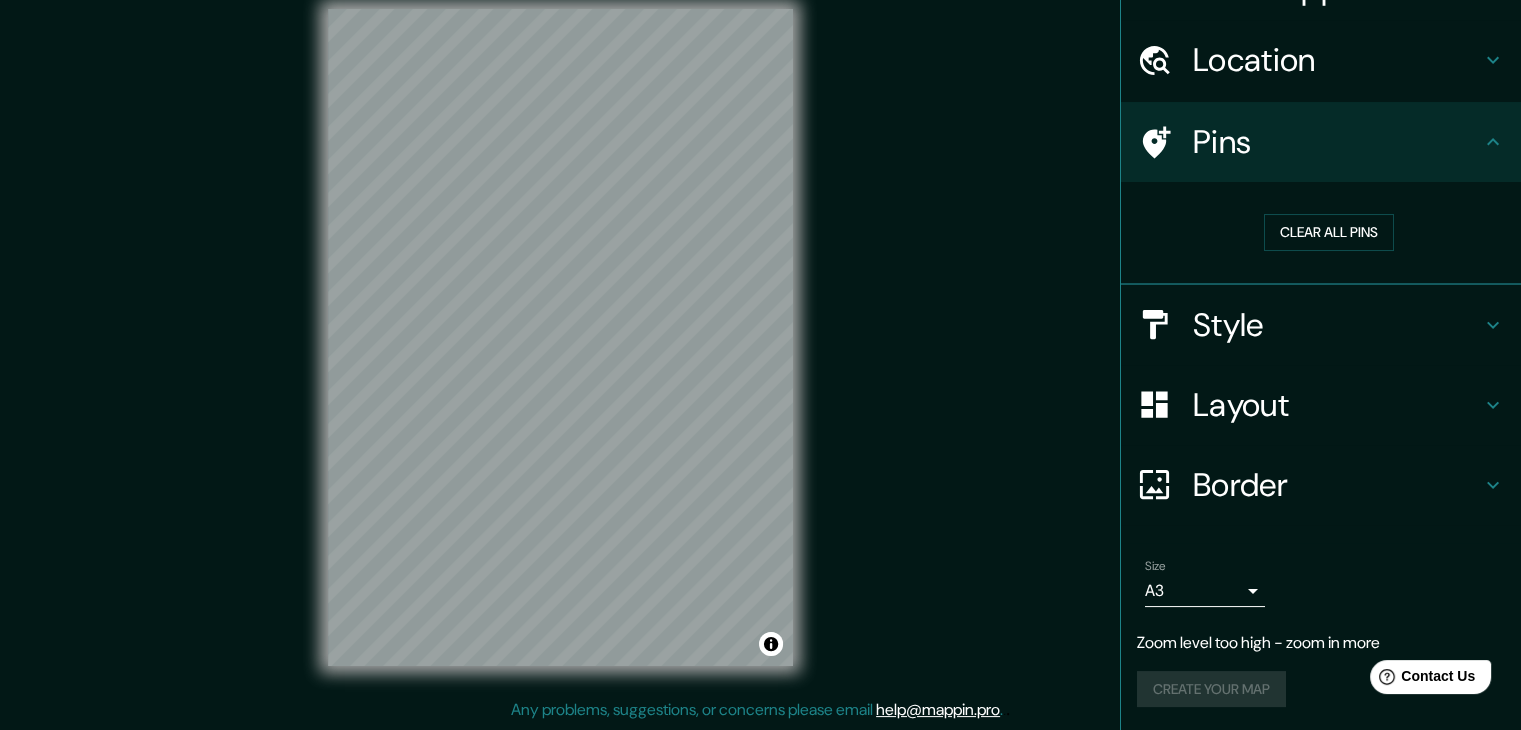 type 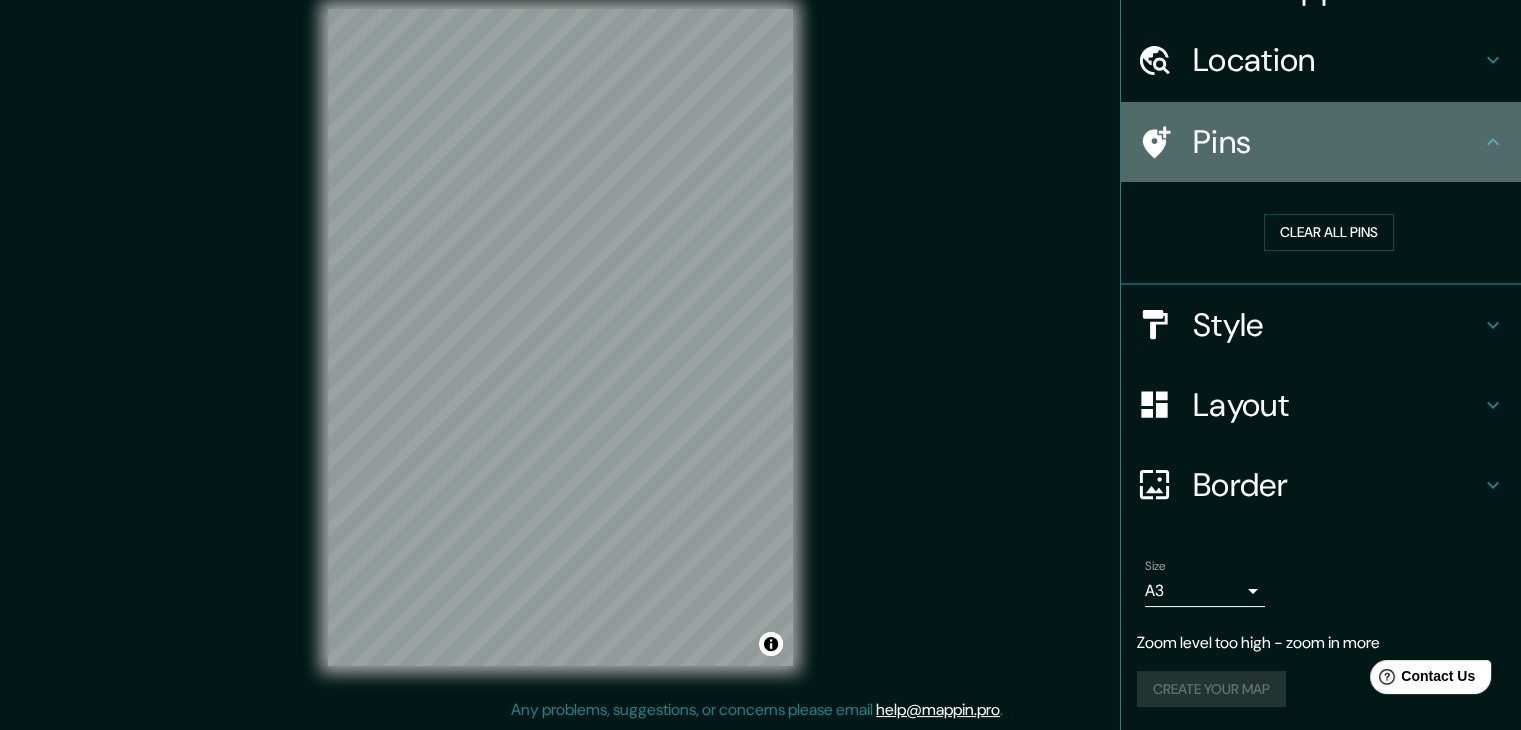 click 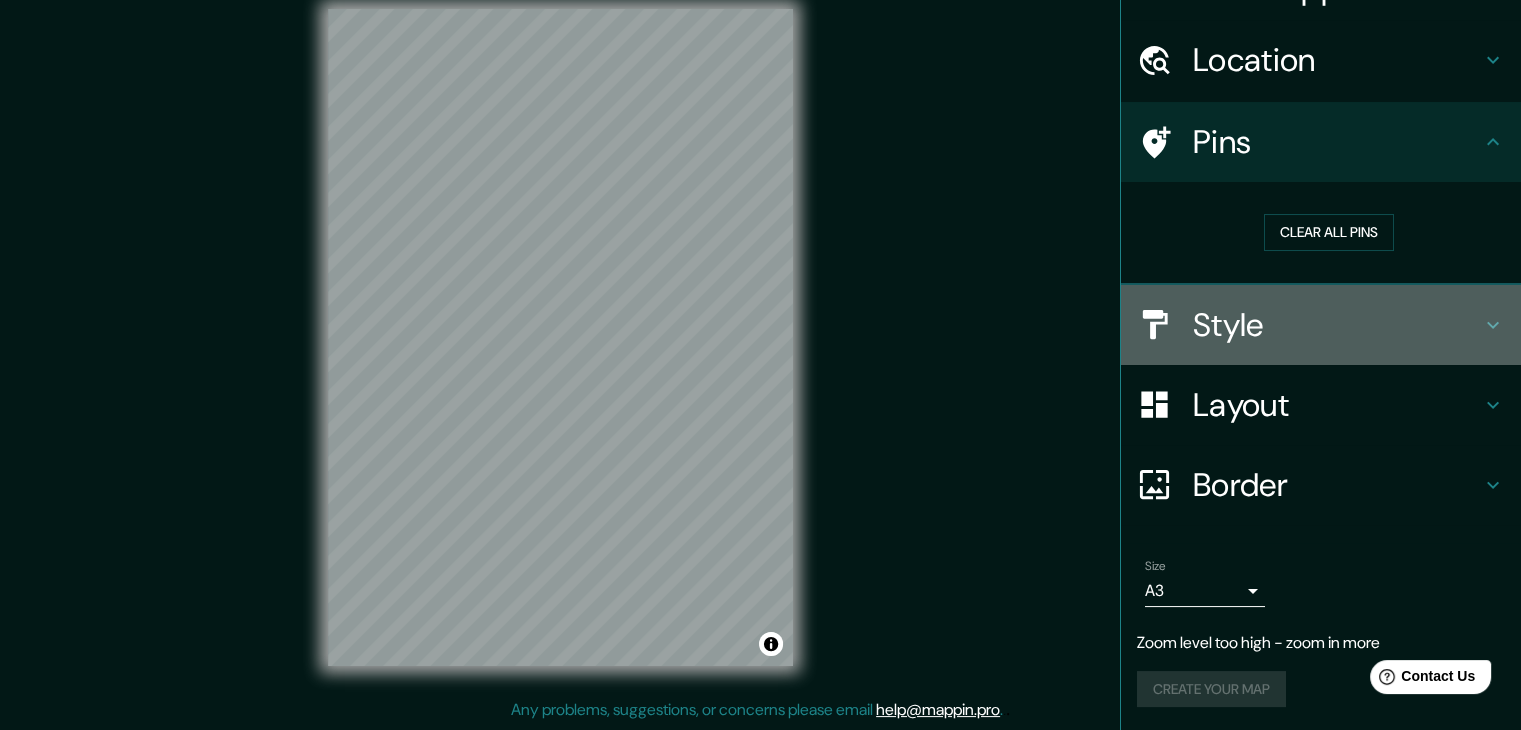 click on "Style" at bounding box center [1337, 325] 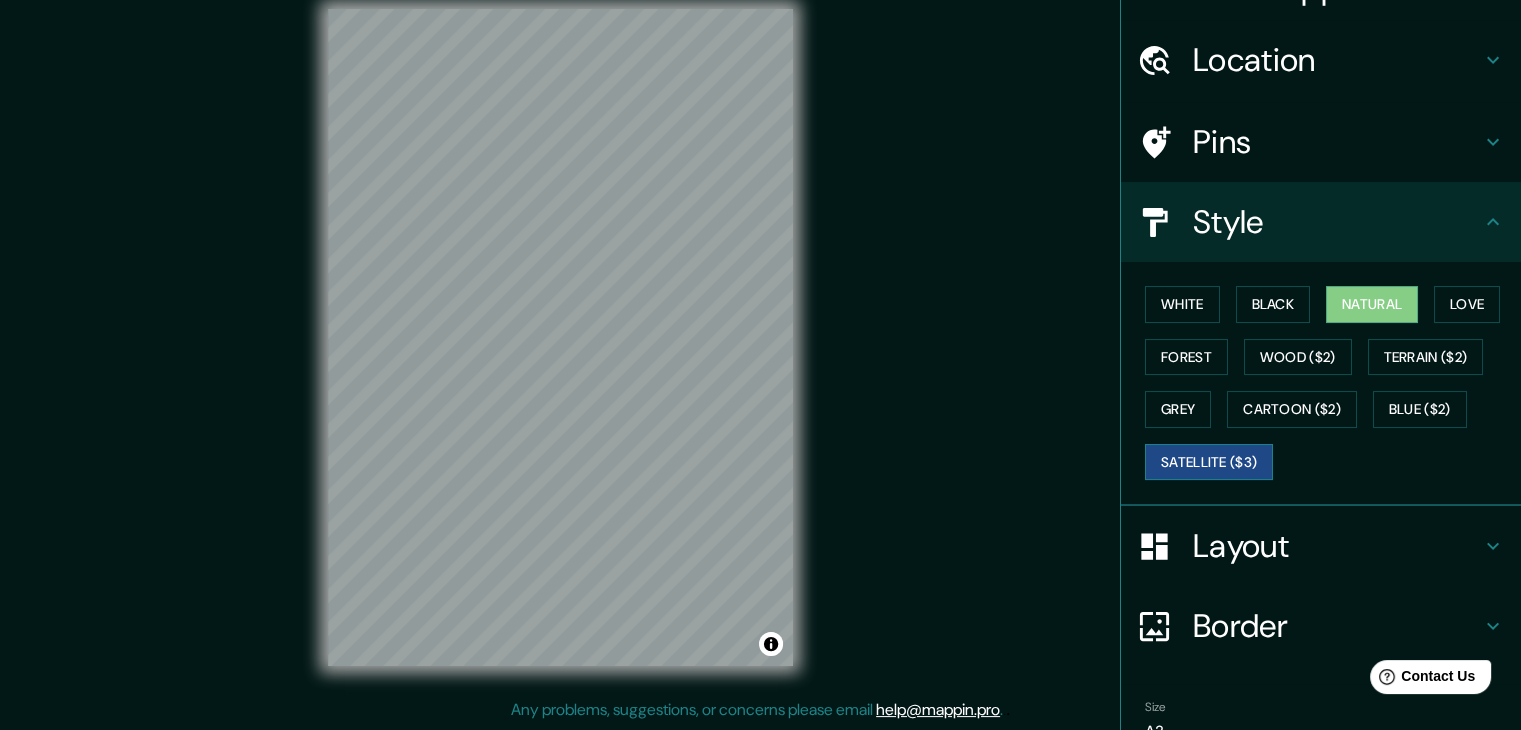 click on "Satellite ($3)" at bounding box center [1209, 462] 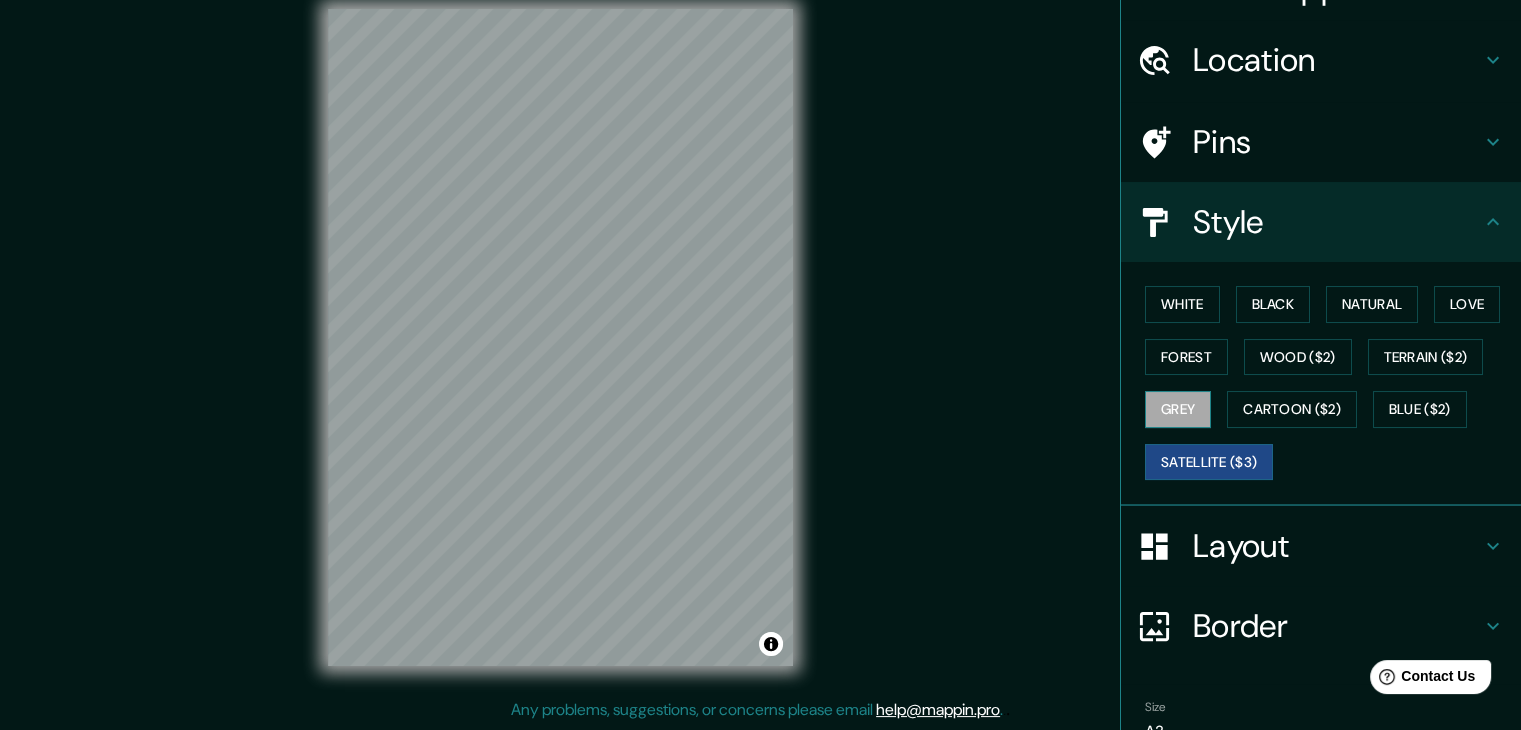 click on "Grey" at bounding box center [1178, 409] 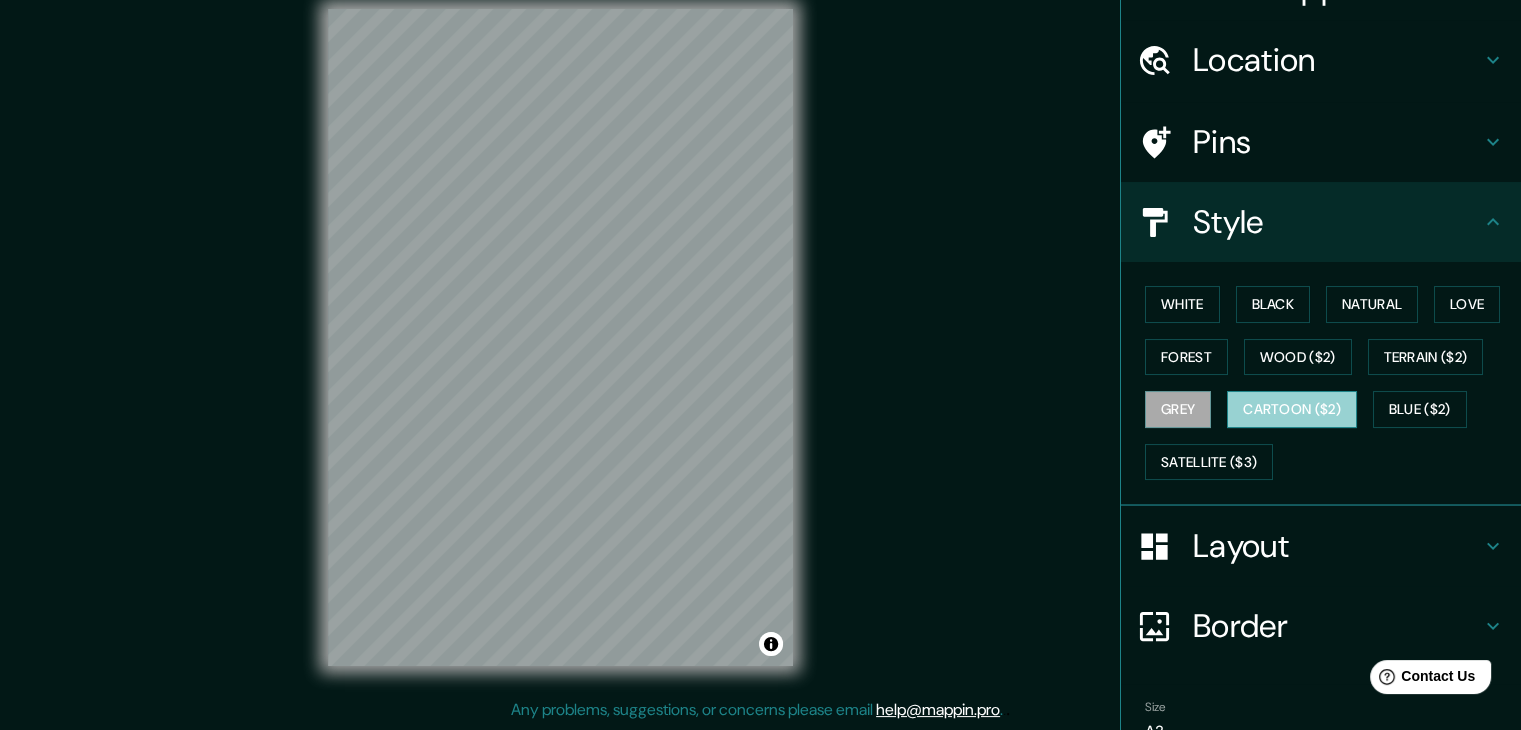 click on "Cartoon ($2)" at bounding box center [1292, 409] 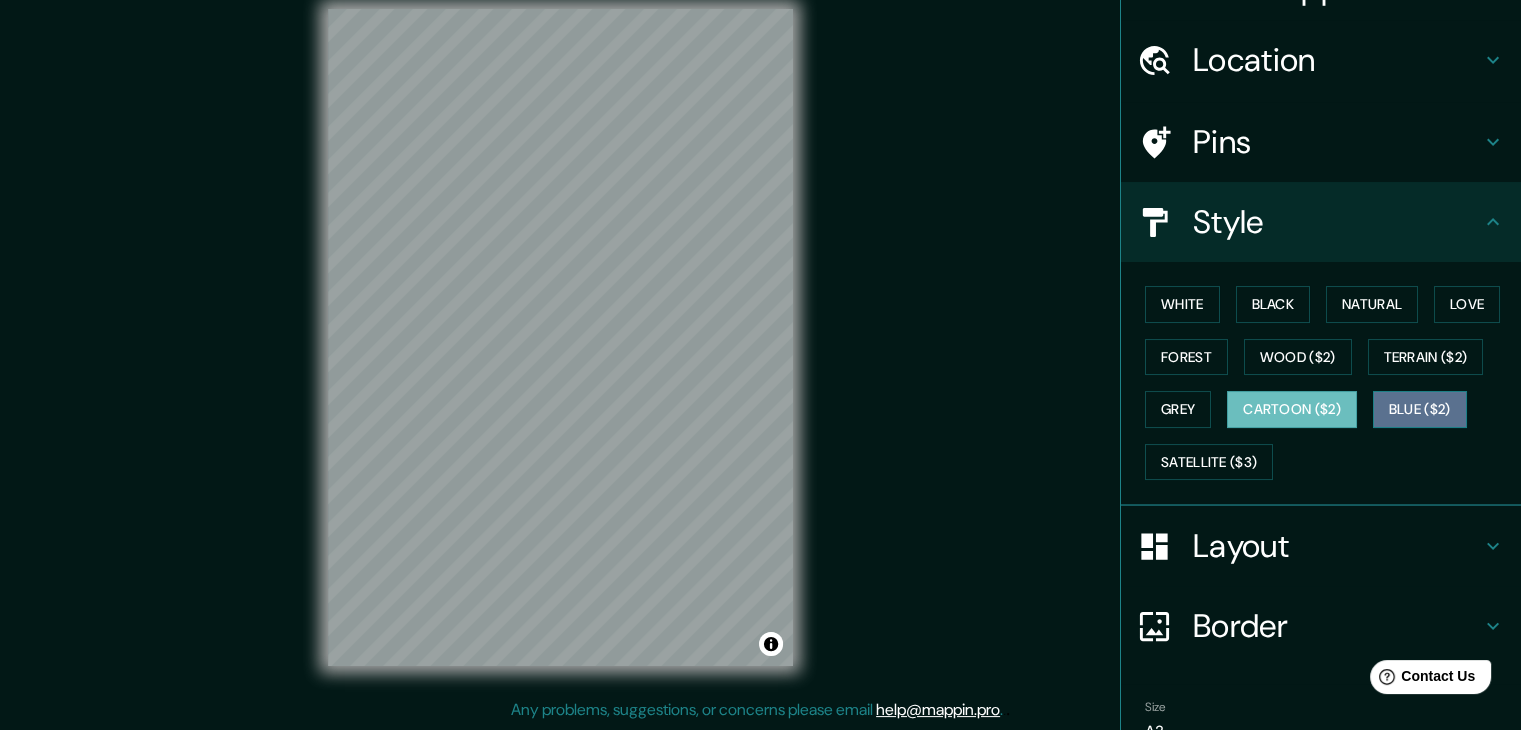 click on "Blue ($2)" at bounding box center (1420, 409) 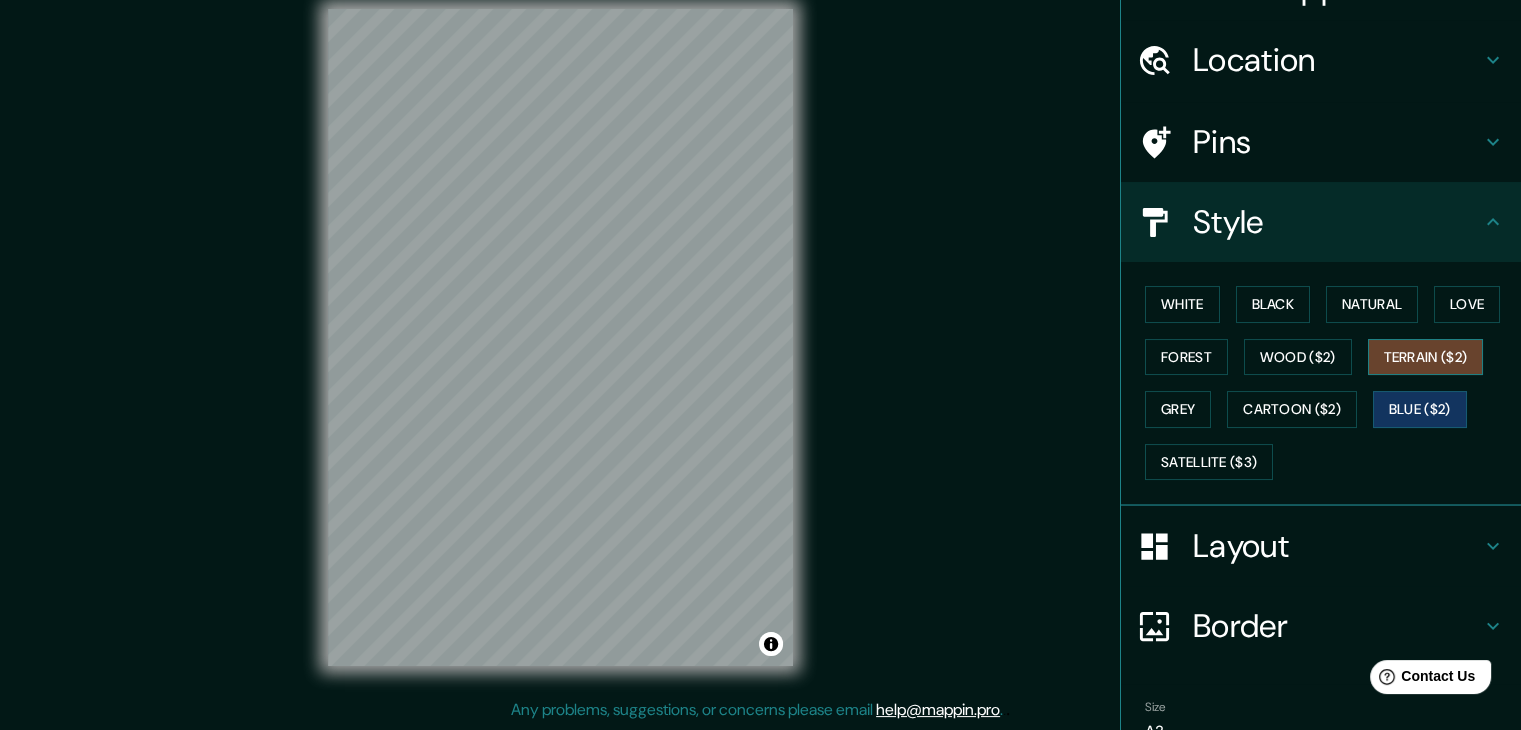 click on "Terrain ($2)" at bounding box center [1426, 357] 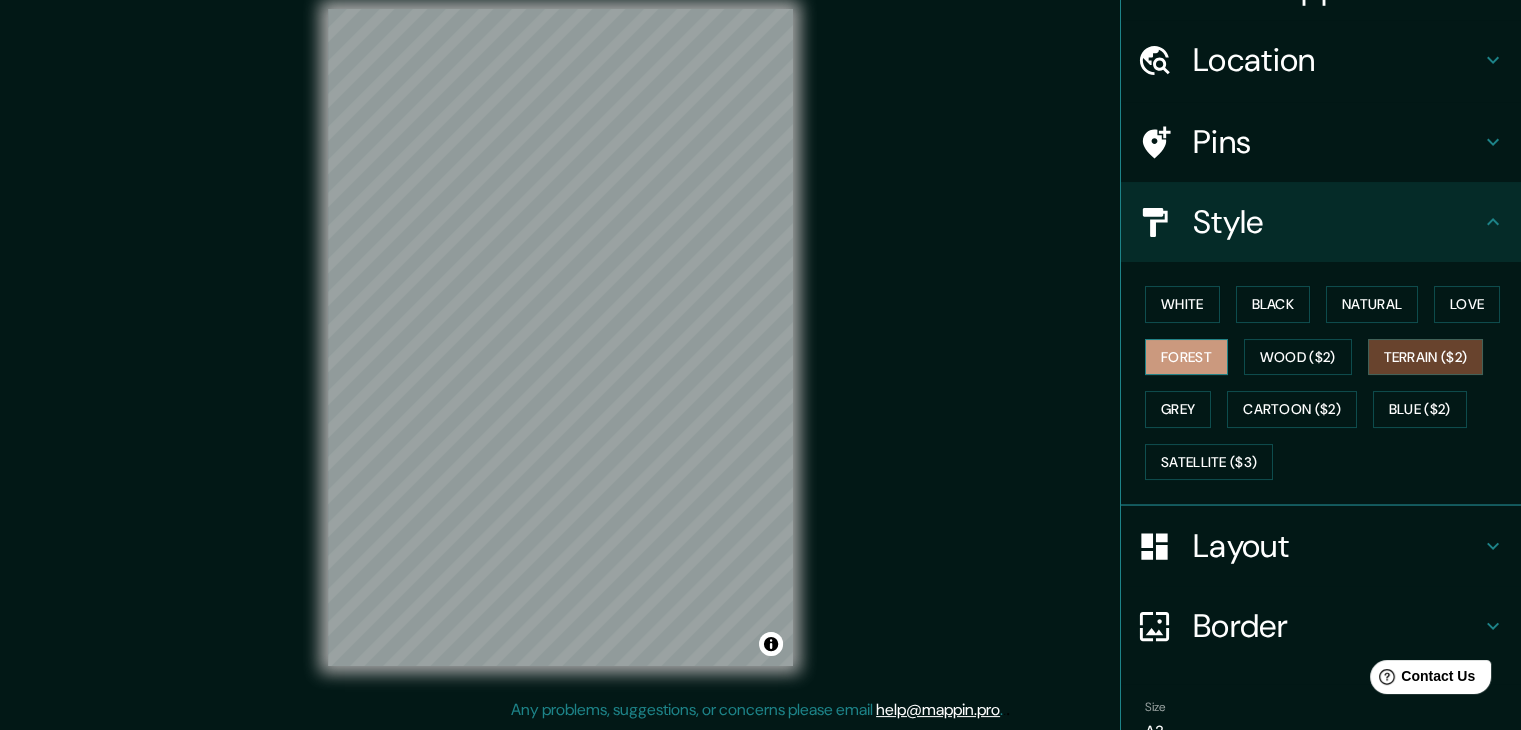 click on "Forest" at bounding box center [1186, 357] 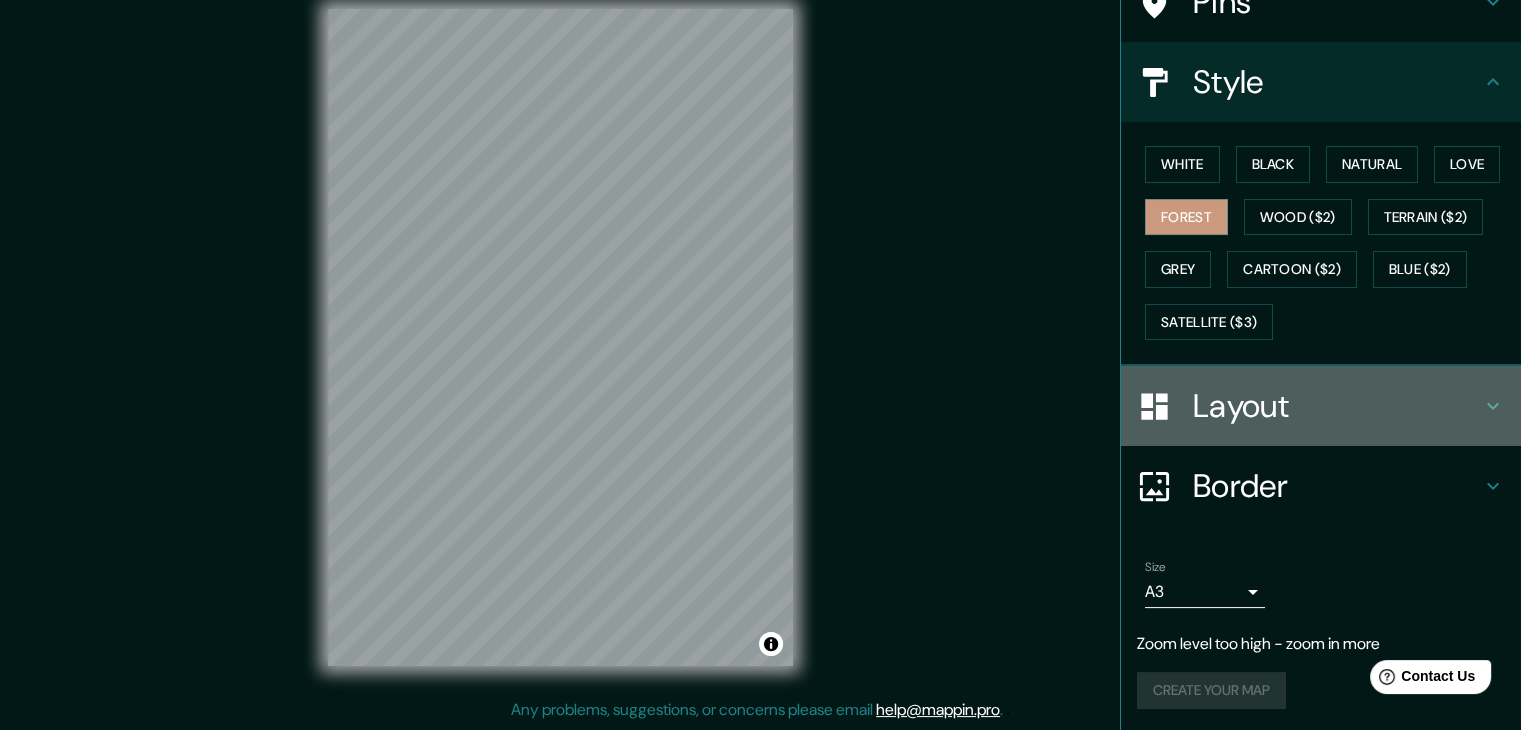 click on "Layout" at bounding box center (1337, 406) 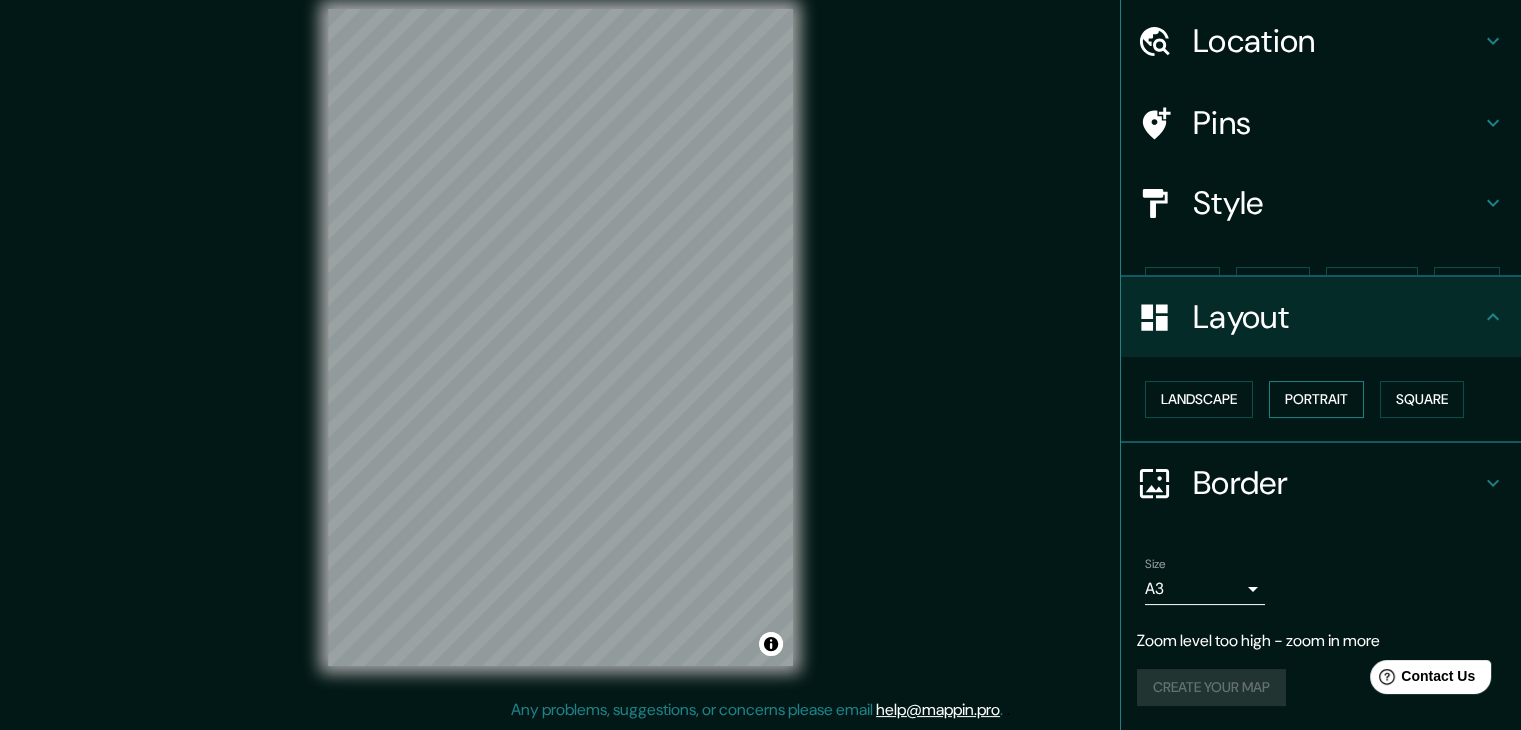 scroll, scrollTop: 28, scrollLeft: 0, axis: vertical 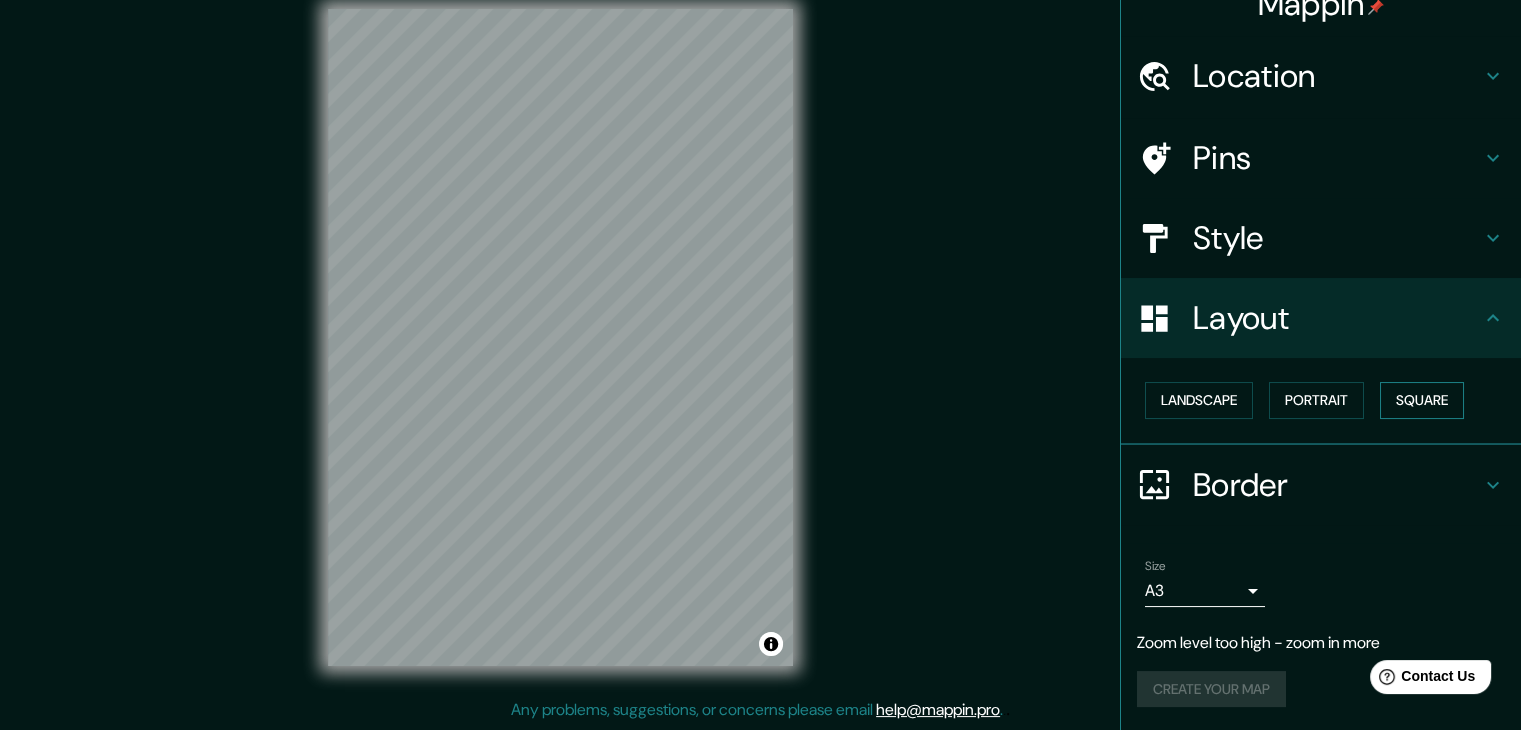 click on "Square" at bounding box center [1422, 400] 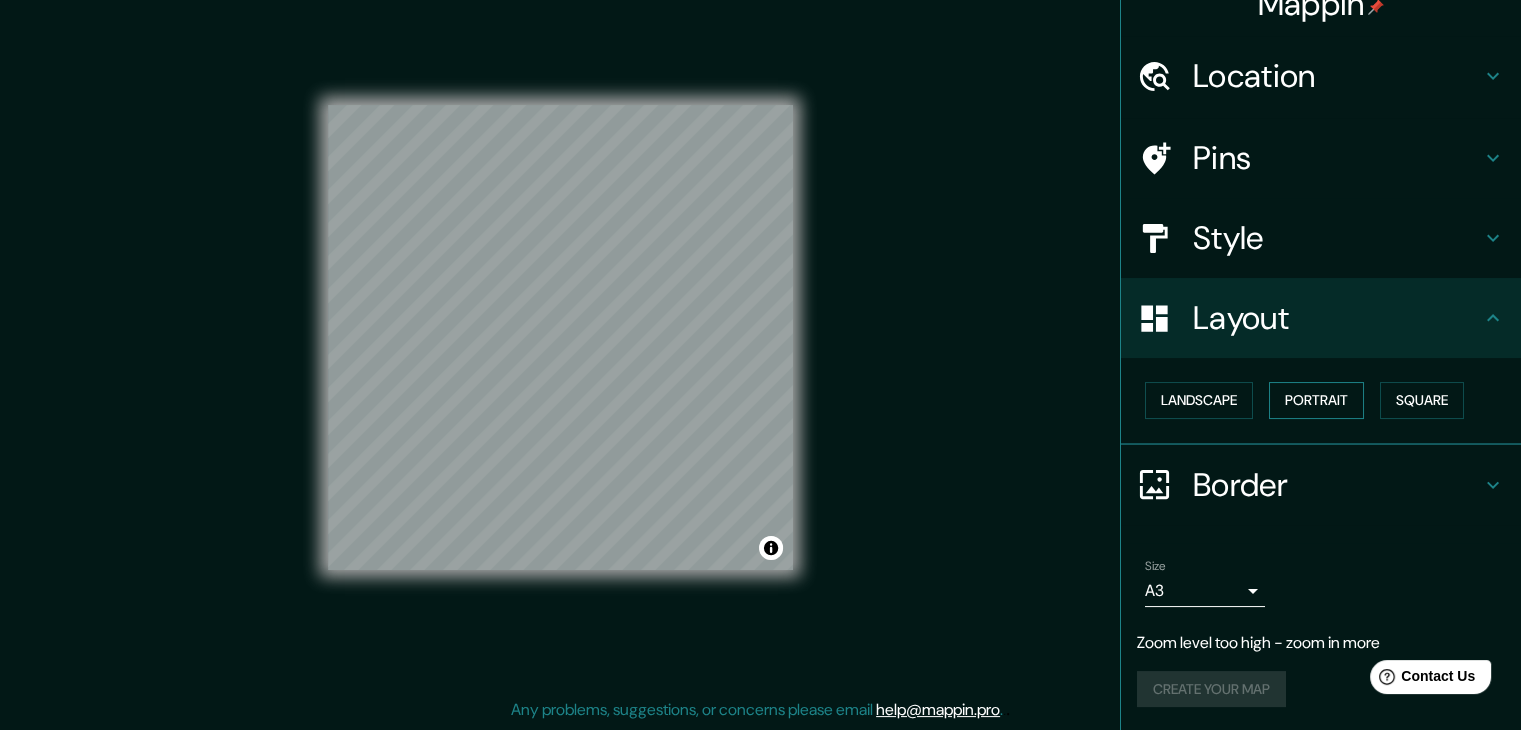 click on "Portrait" at bounding box center (1316, 400) 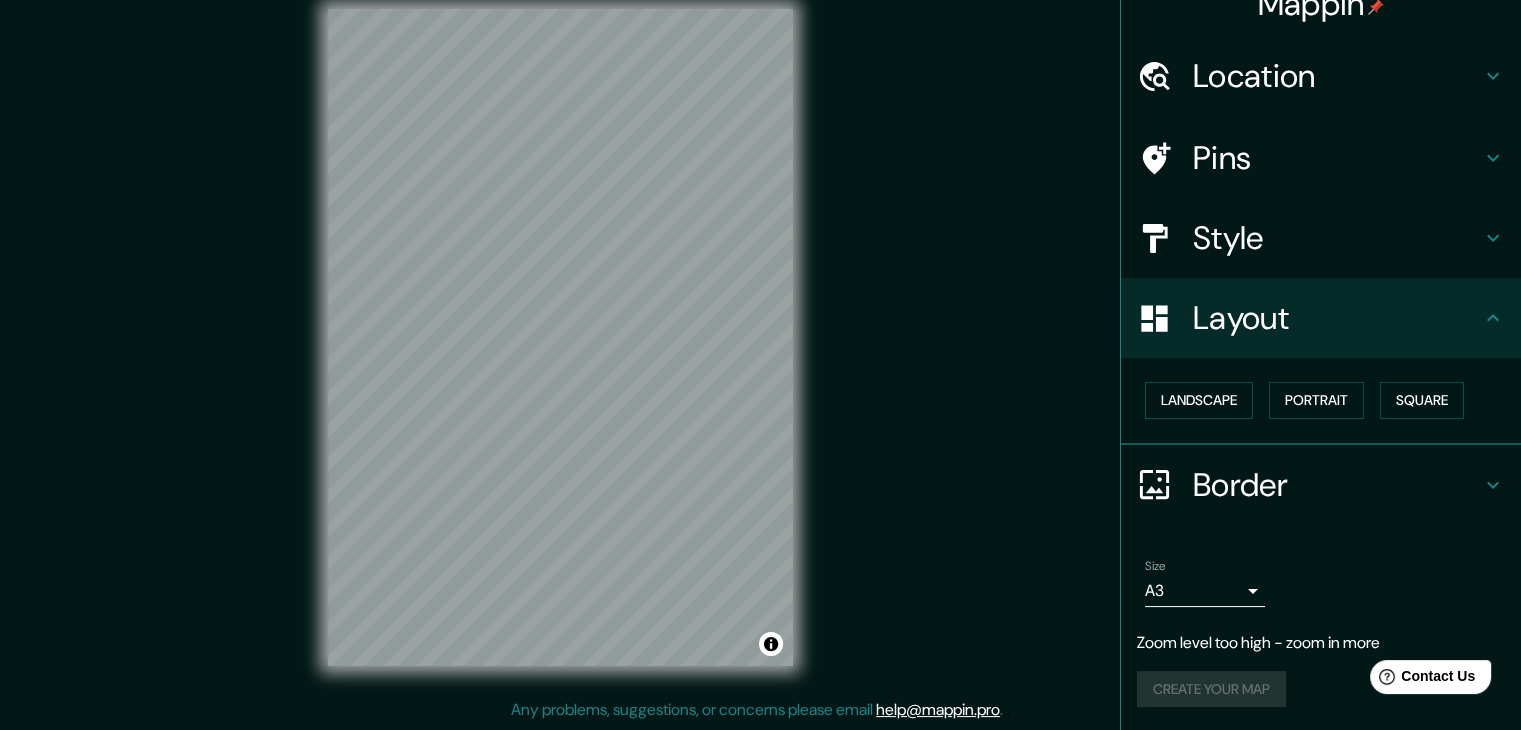 scroll, scrollTop: 0, scrollLeft: 0, axis: both 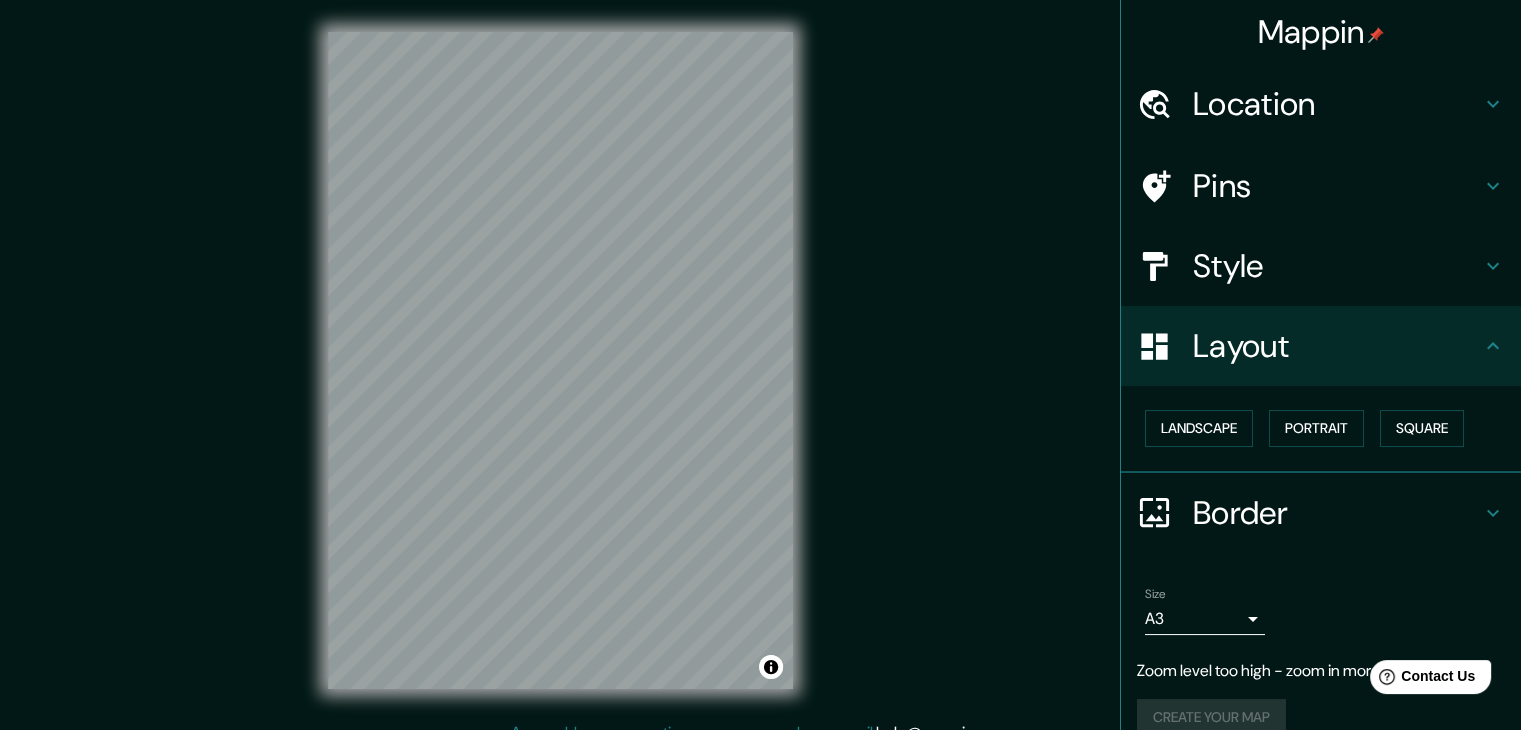 click on "Mappin" at bounding box center [1321, 32] 